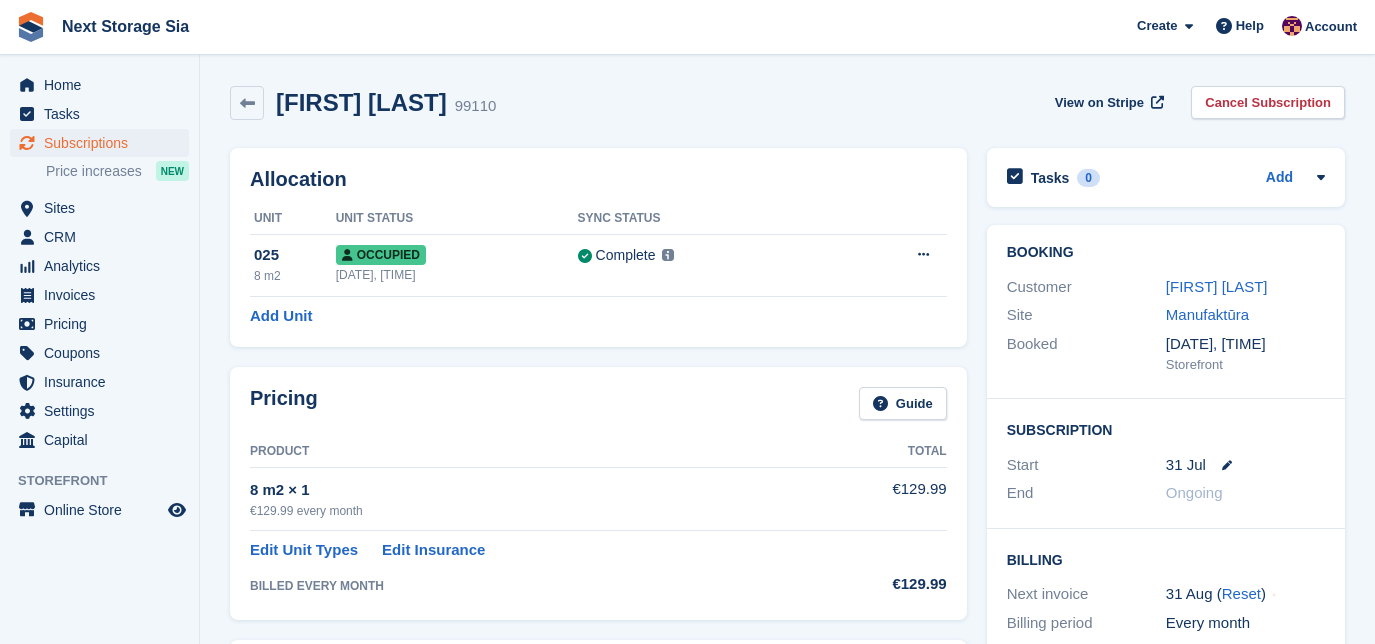 scroll, scrollTop: 0, scrollLeft: 0, axis: both 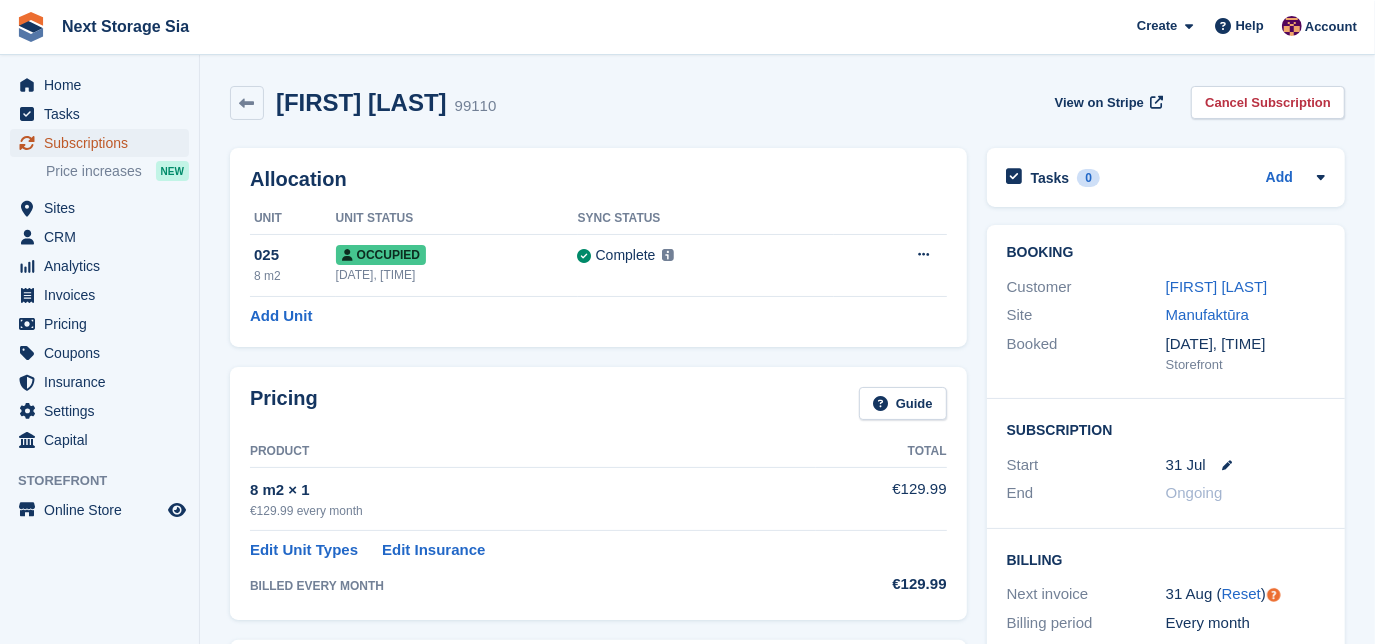 click on "Subscriptions" at bounding box center [104, 143] 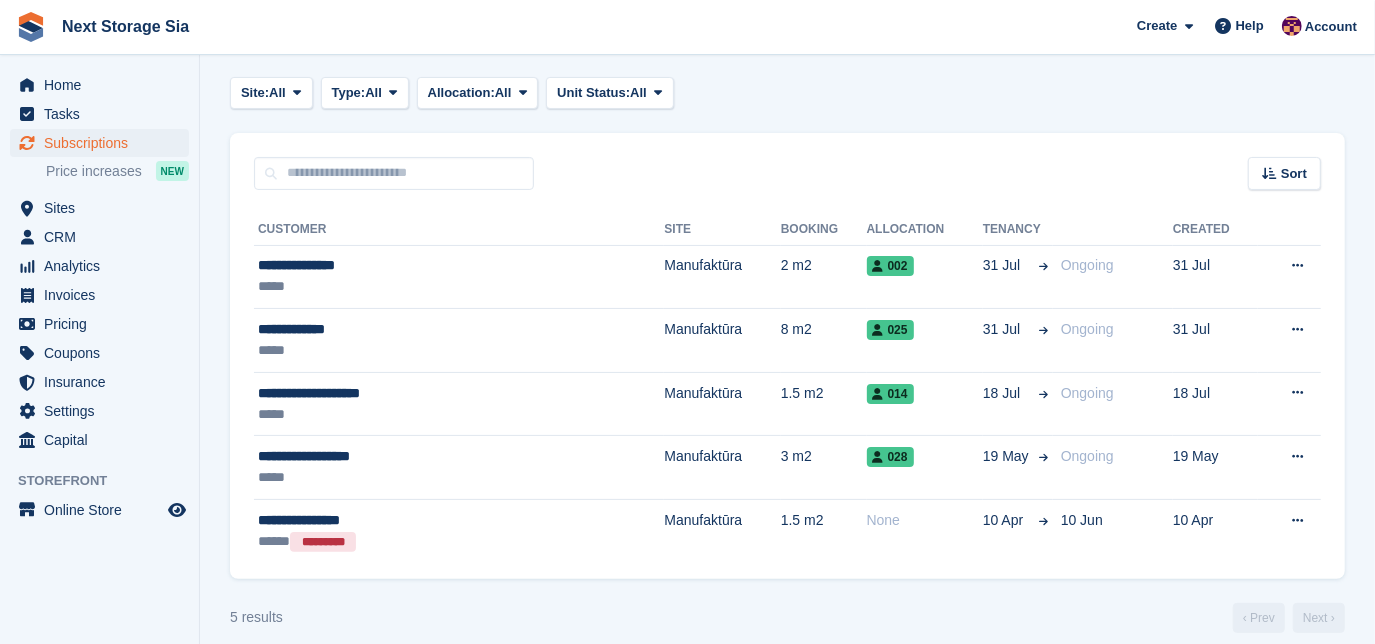 scroll, scrollTop: 0, scrollLeft: 0, axis: both 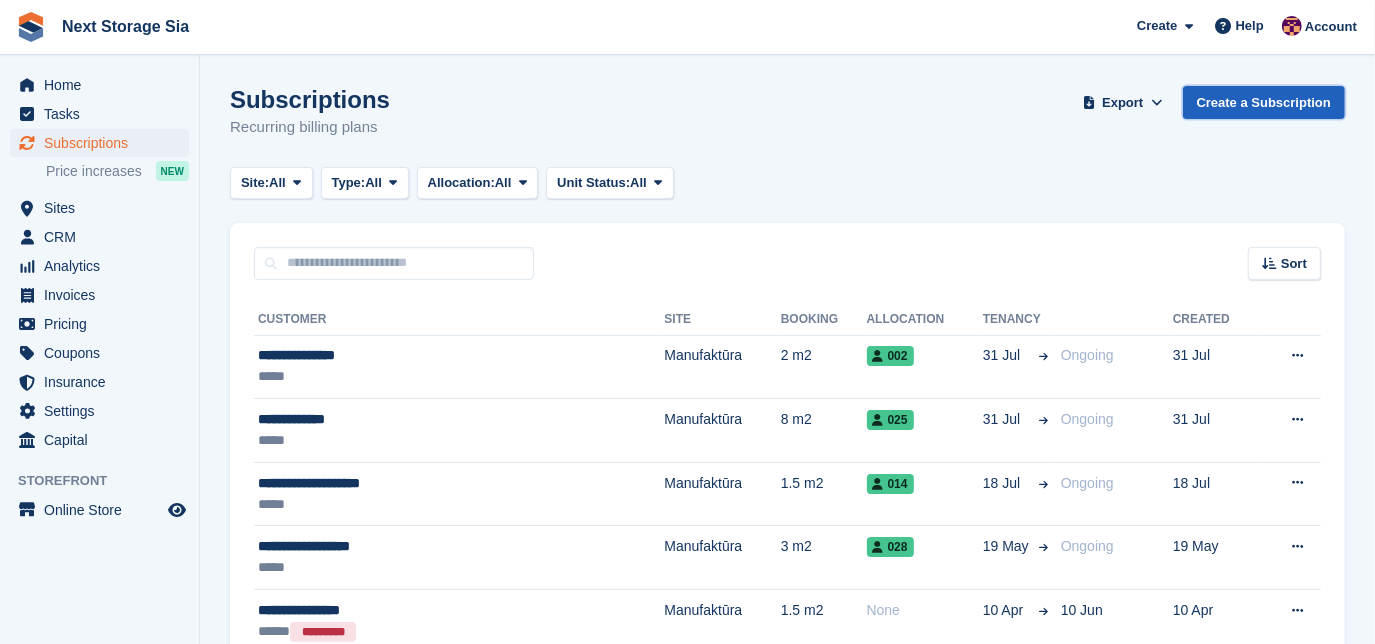 click on "Create a Subscription" at bounding box center [1264, 102] 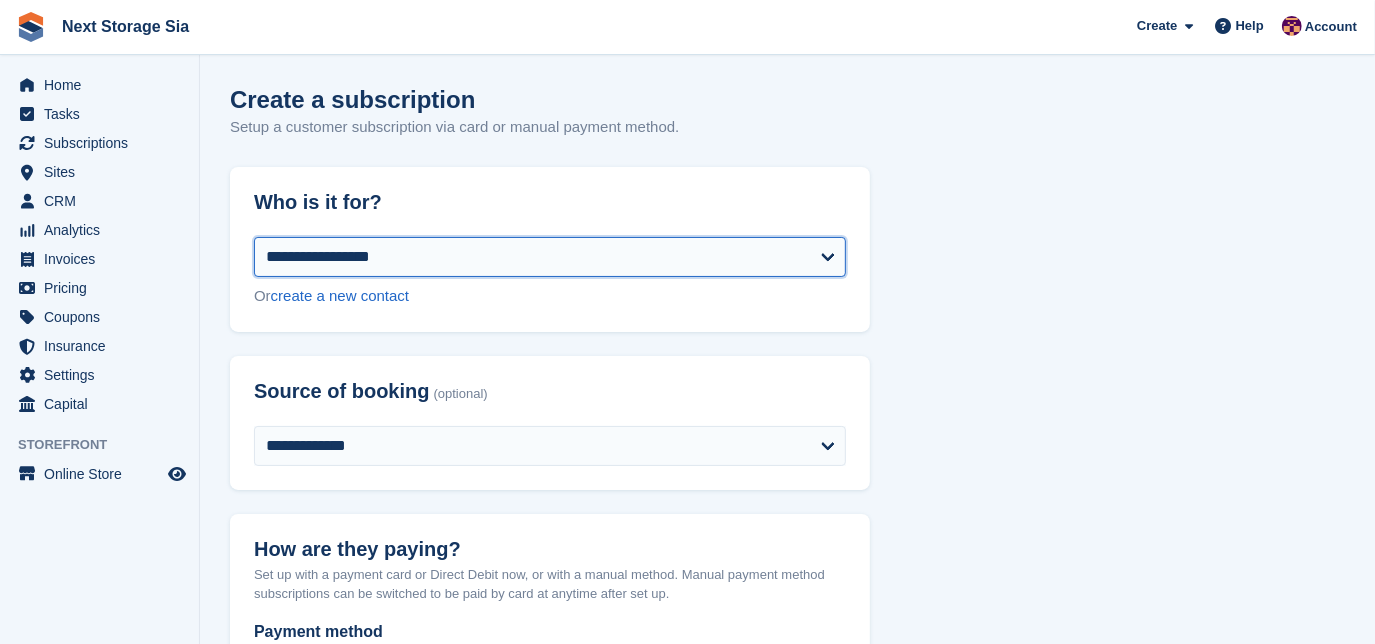 click on "**********" at bounding box center (550, 257) 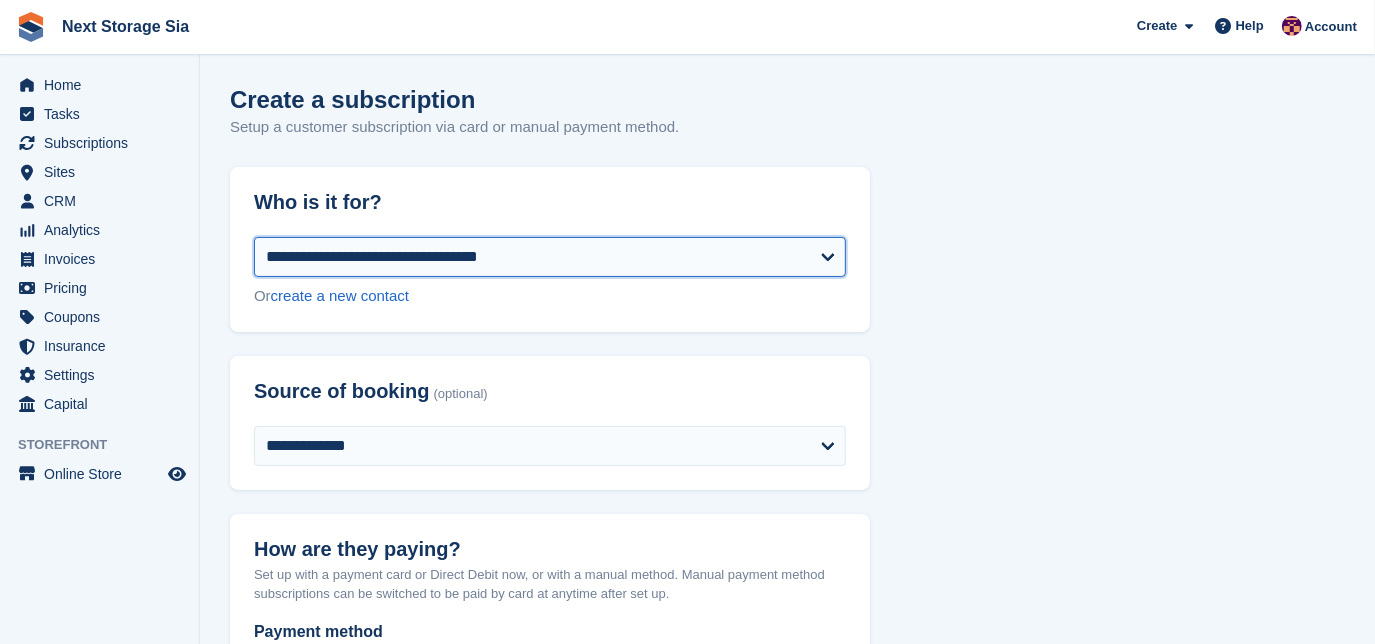 click on "**********" at bounding box center [550, 257] 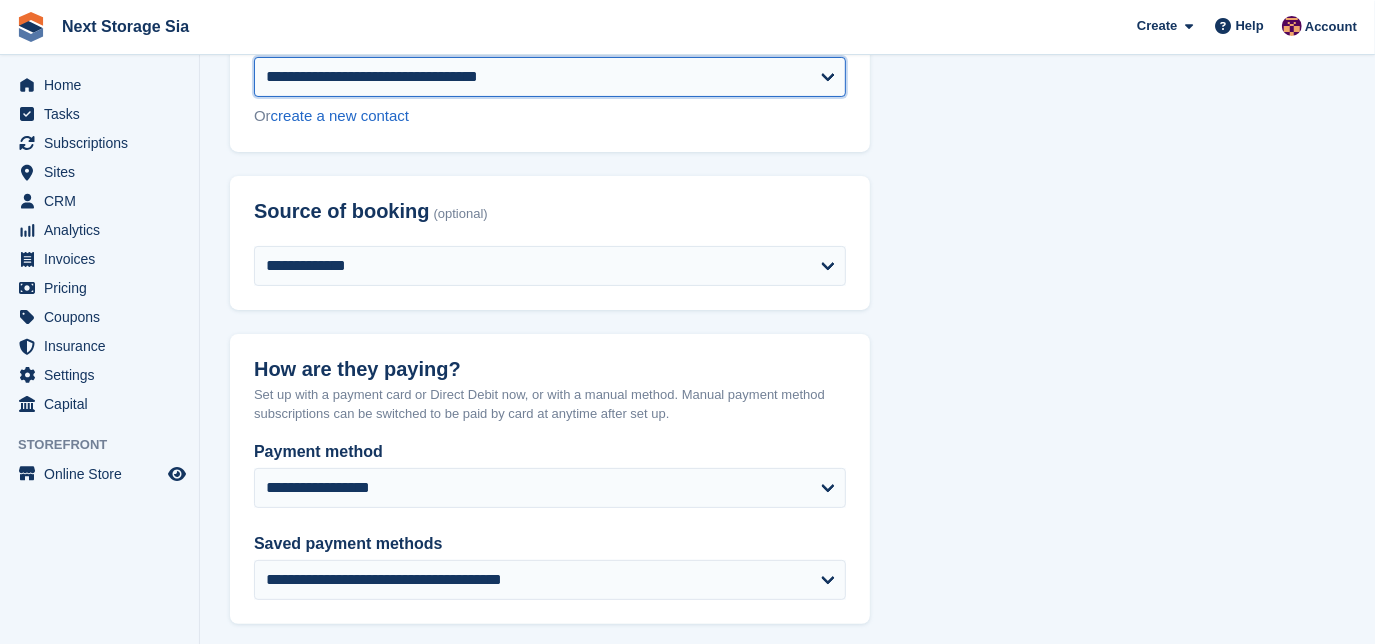 scroll, scrollTop: 181, scrollLeft: 0, axis: vertical 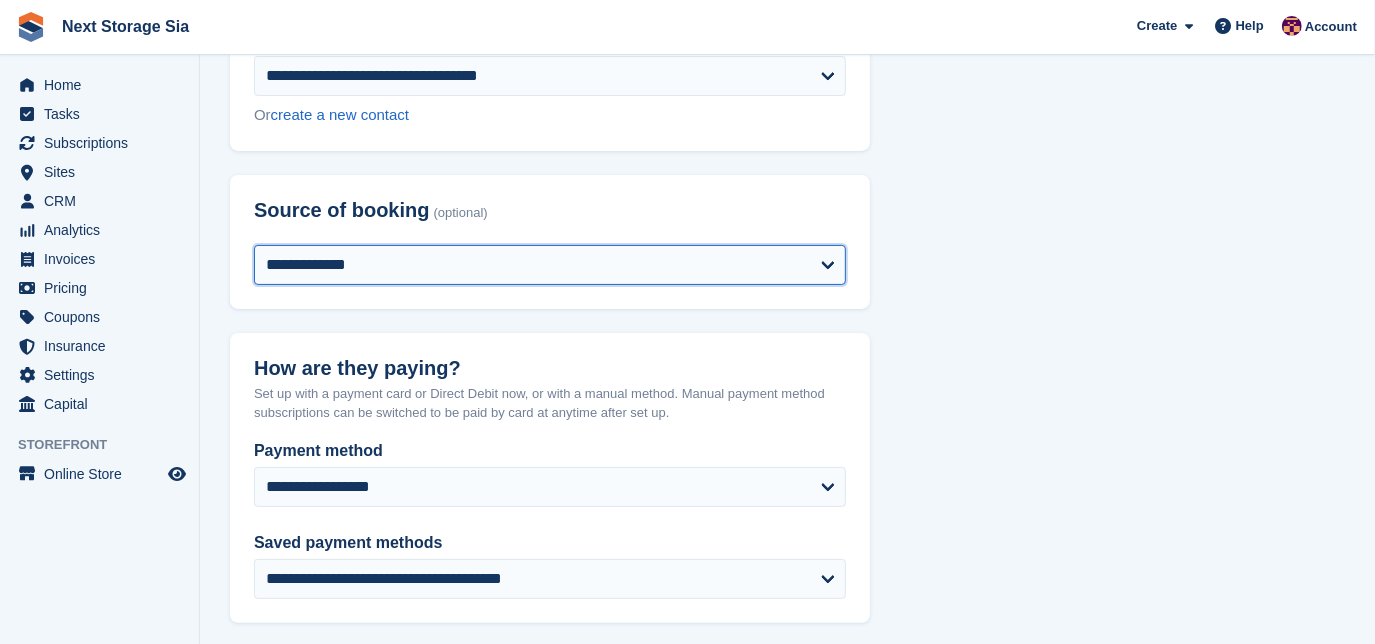 click on "**********" at bounding box center (550, 265) 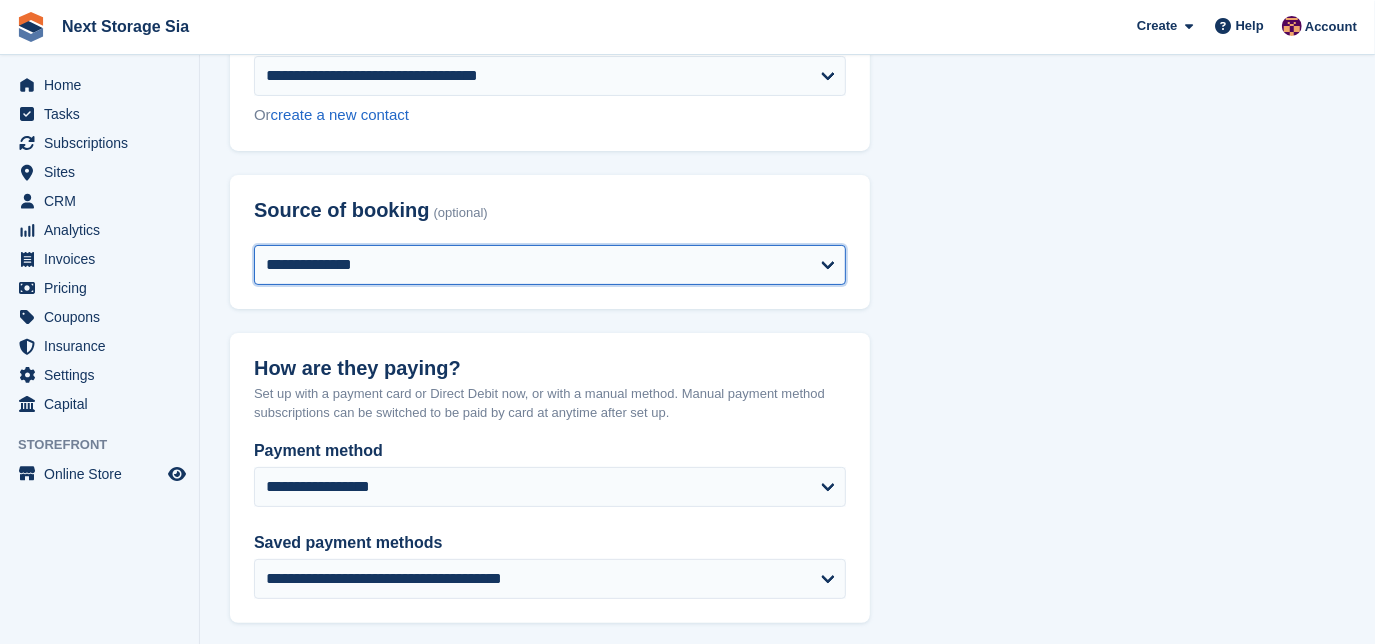 click on "**********" at bounding box center [550, 265] 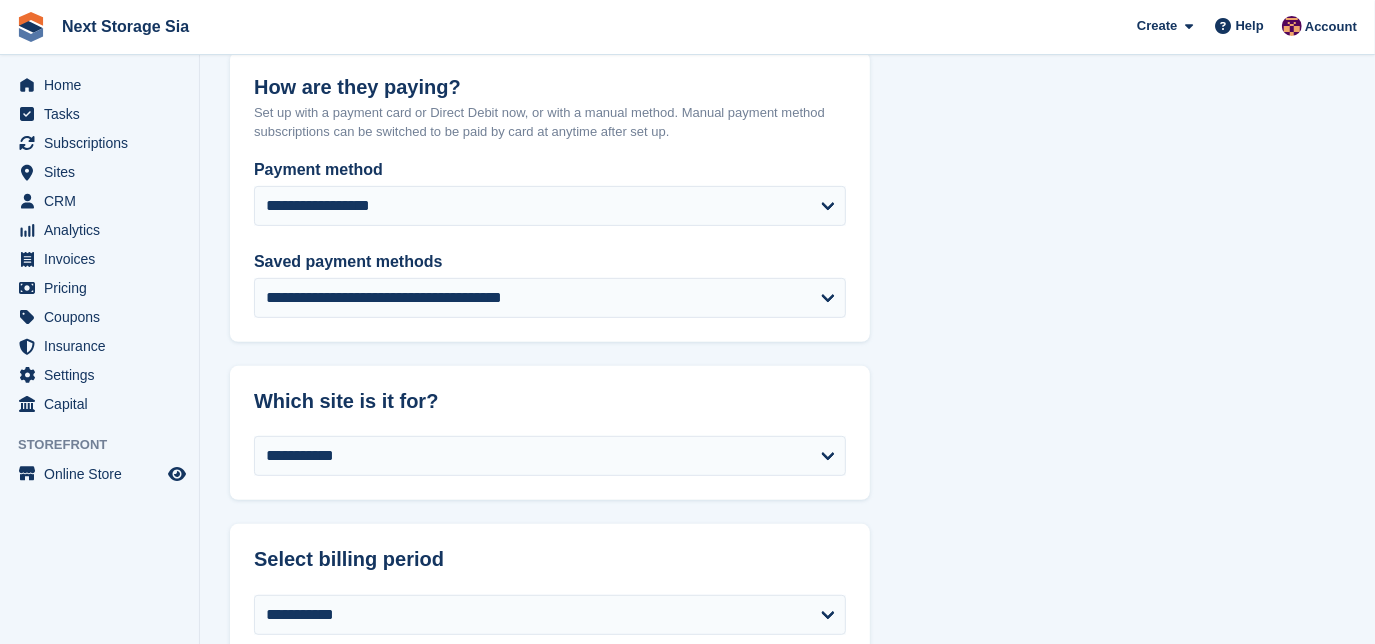 scroll, scrollTop: 545, scrollLeft: 0, axis: vertical 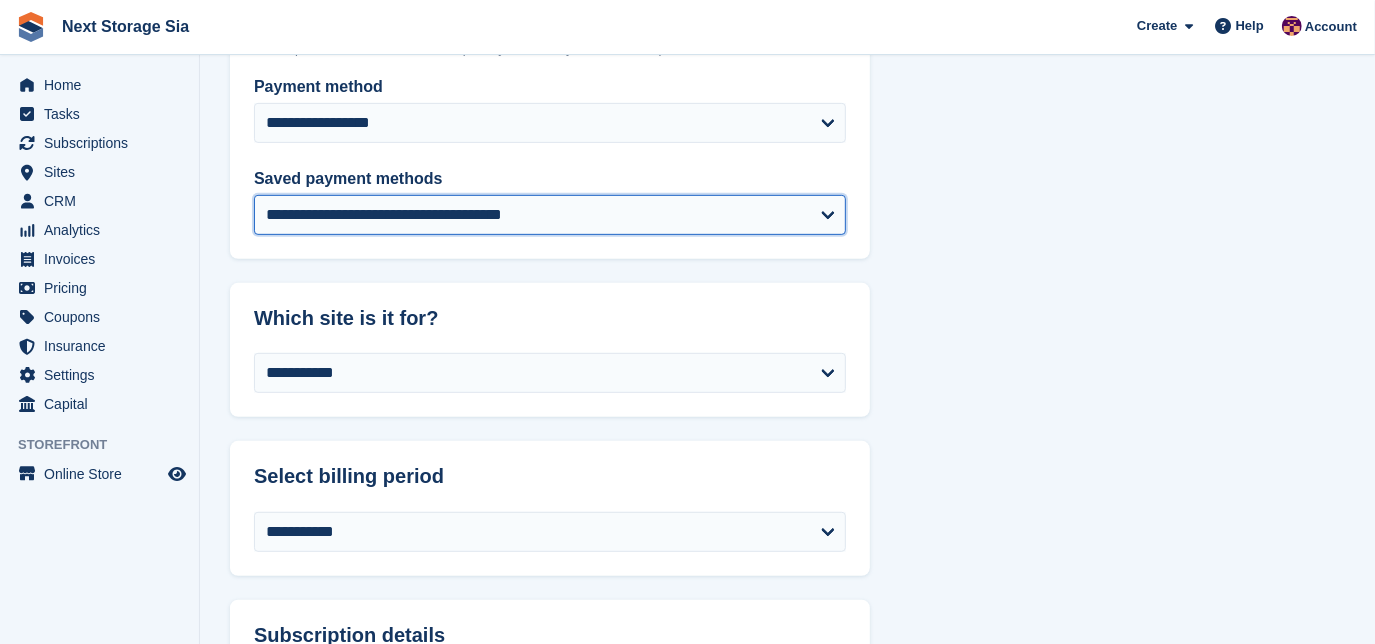click on "**********" at bounding box center (550, 215) 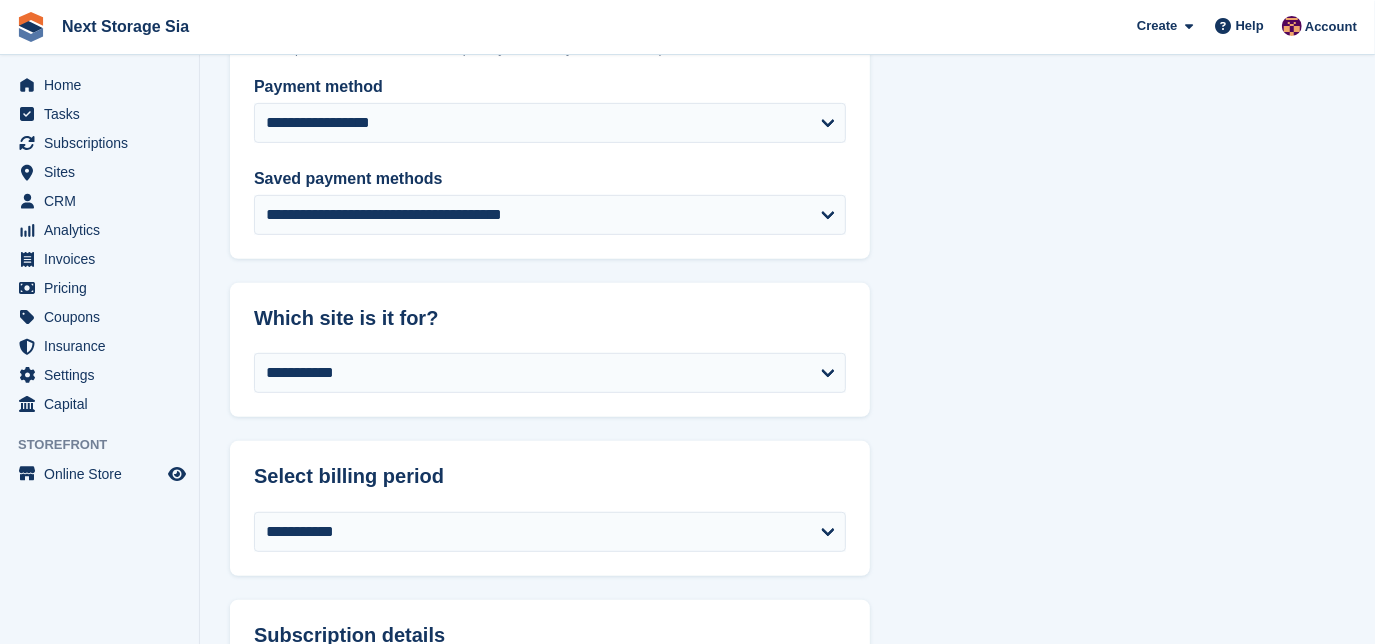 click on "**********" at bounding box center (787, 877) 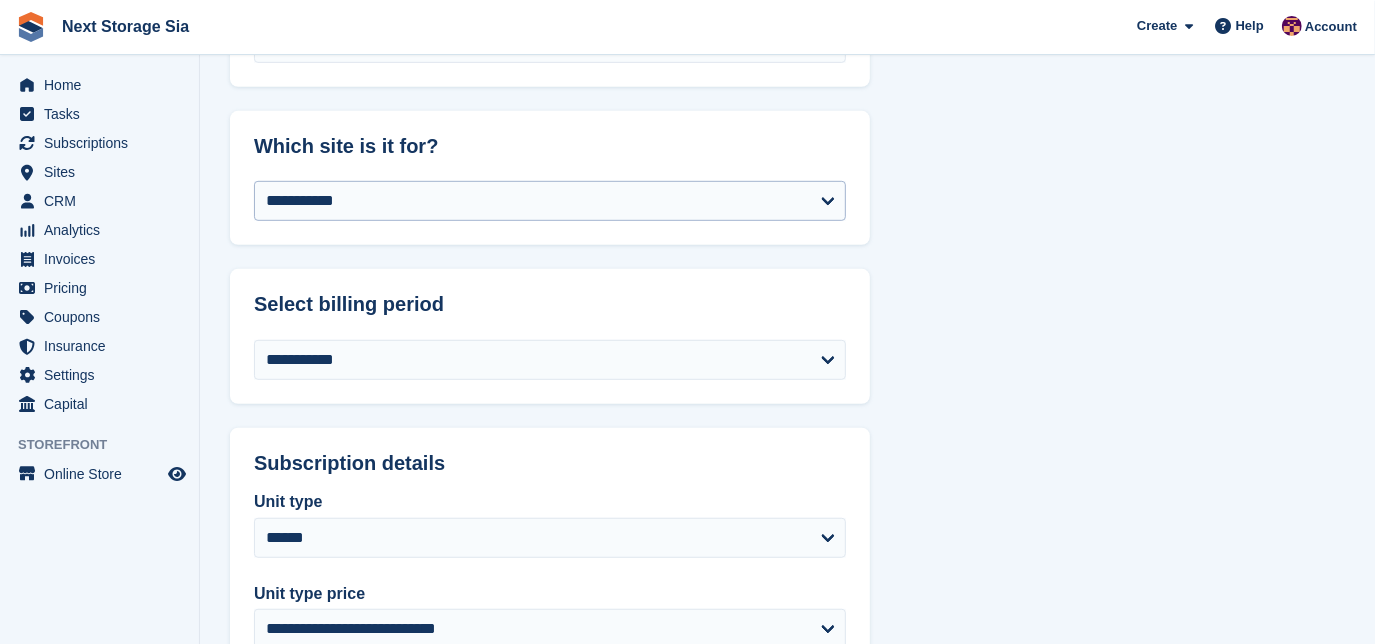 scroll, scrollTop: 727, scrollLeft: 0, axis: vertical 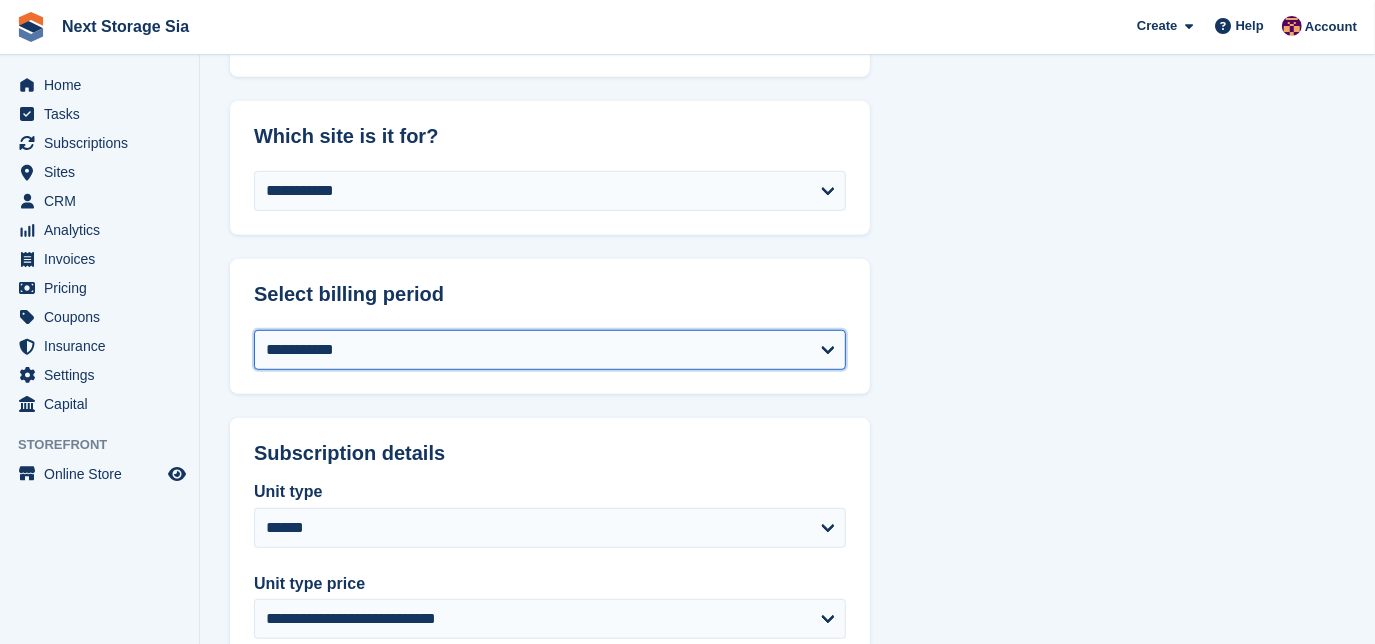 click on "**********" at bounding box center (550, 350) 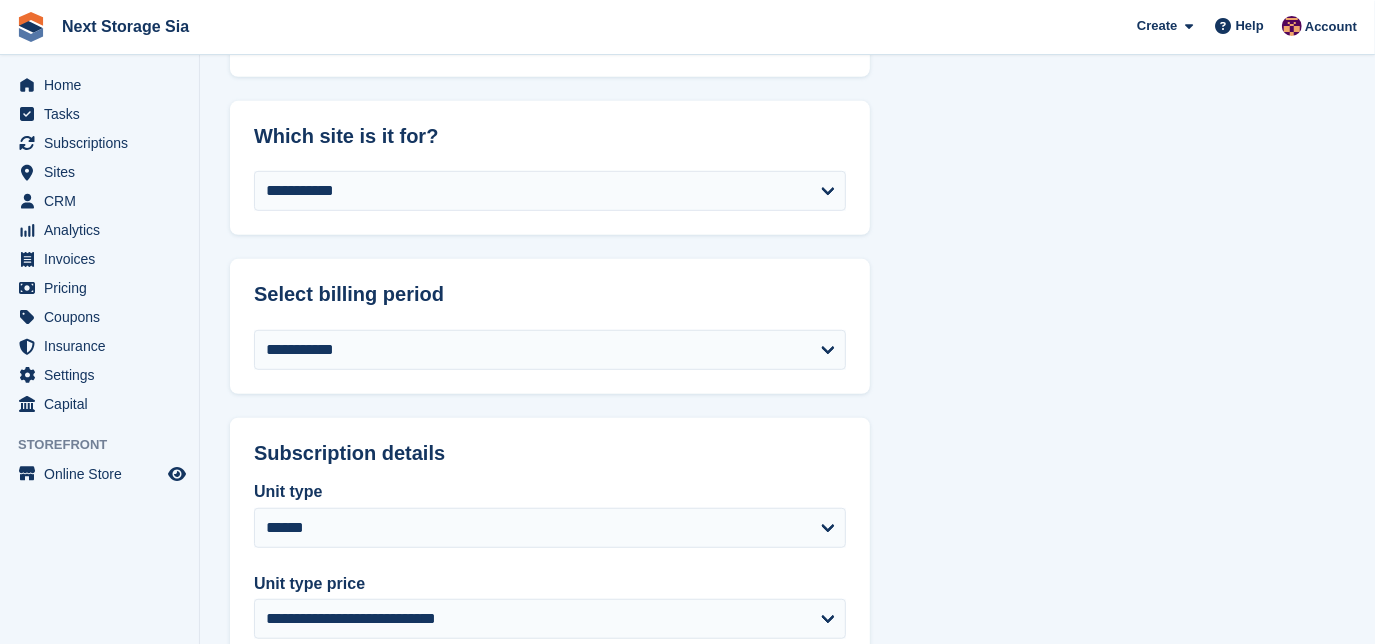 click on "**********" at bounding box center (787, 695) 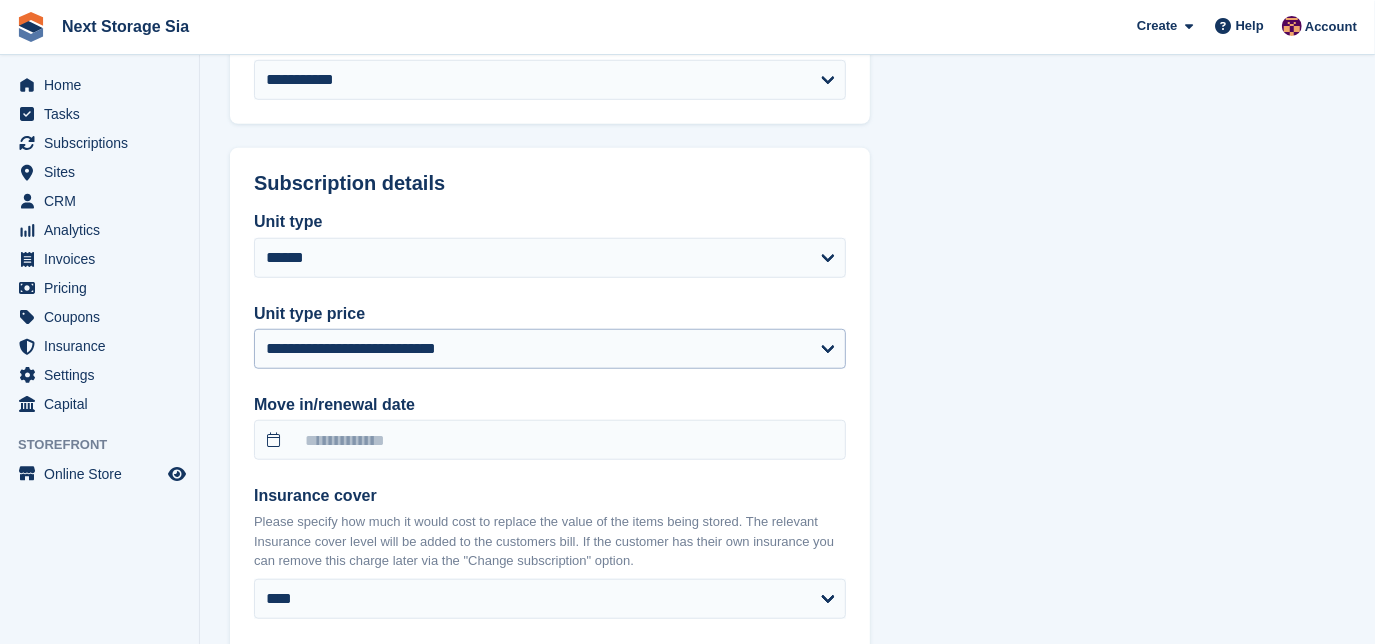 scroll, scrollTop: 1000, scrollLeft: 0, axis: vertical 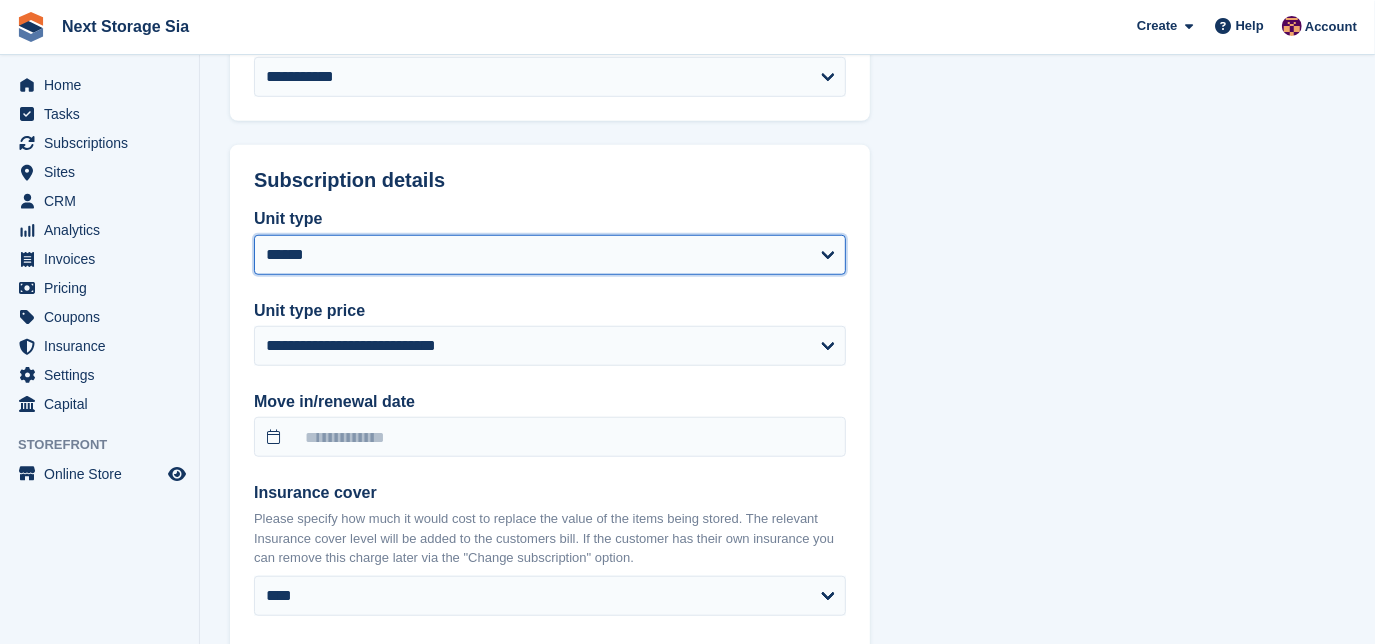 click on "******
****
****
******
****
****" at bounding box center [550, 255] 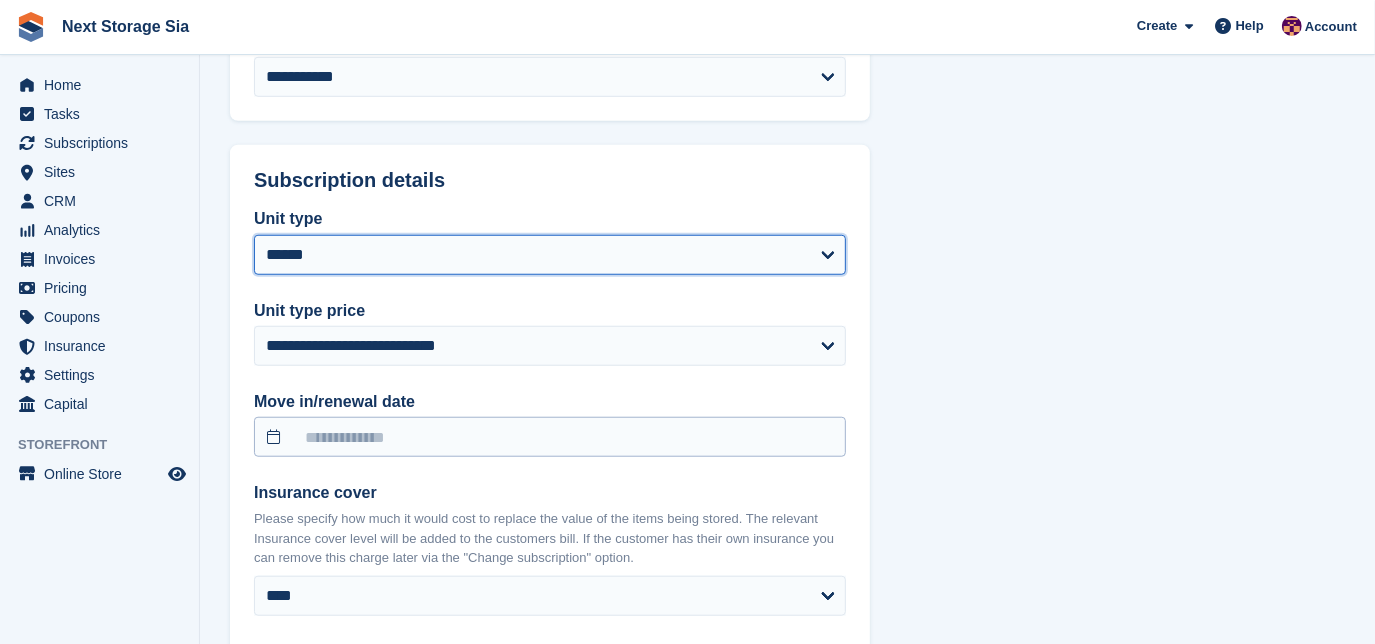 select on "*****" 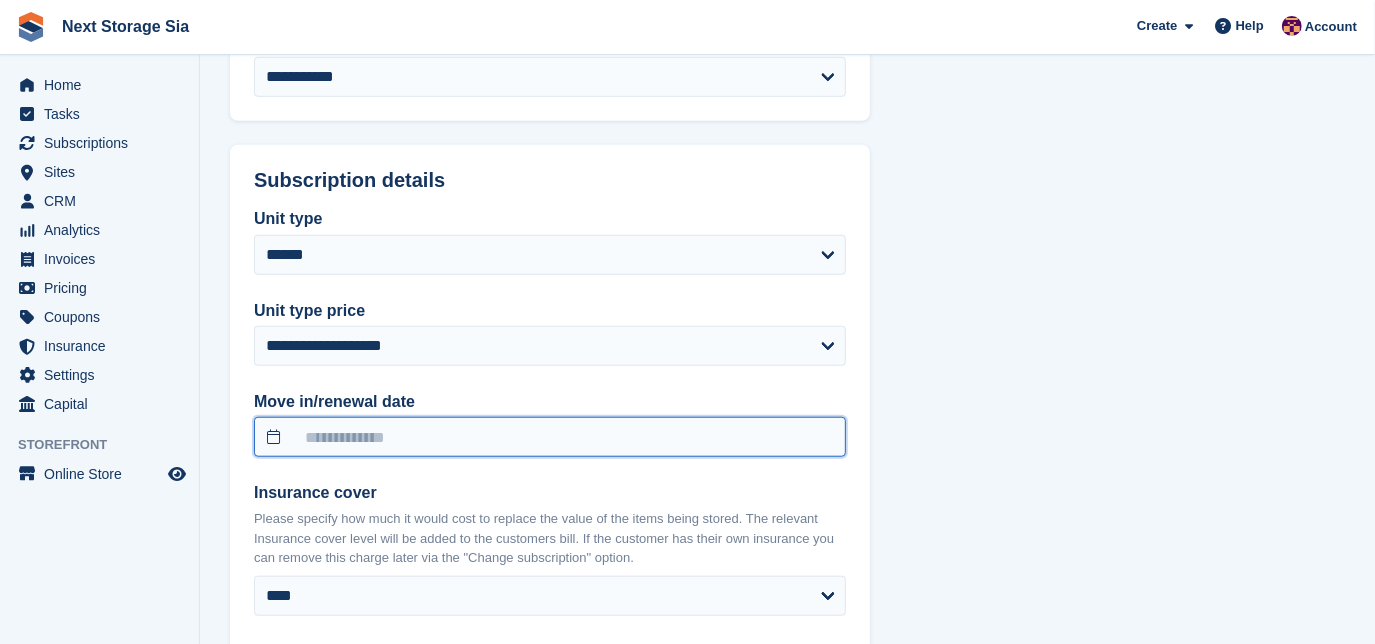 click at bounding box center (550, 437) 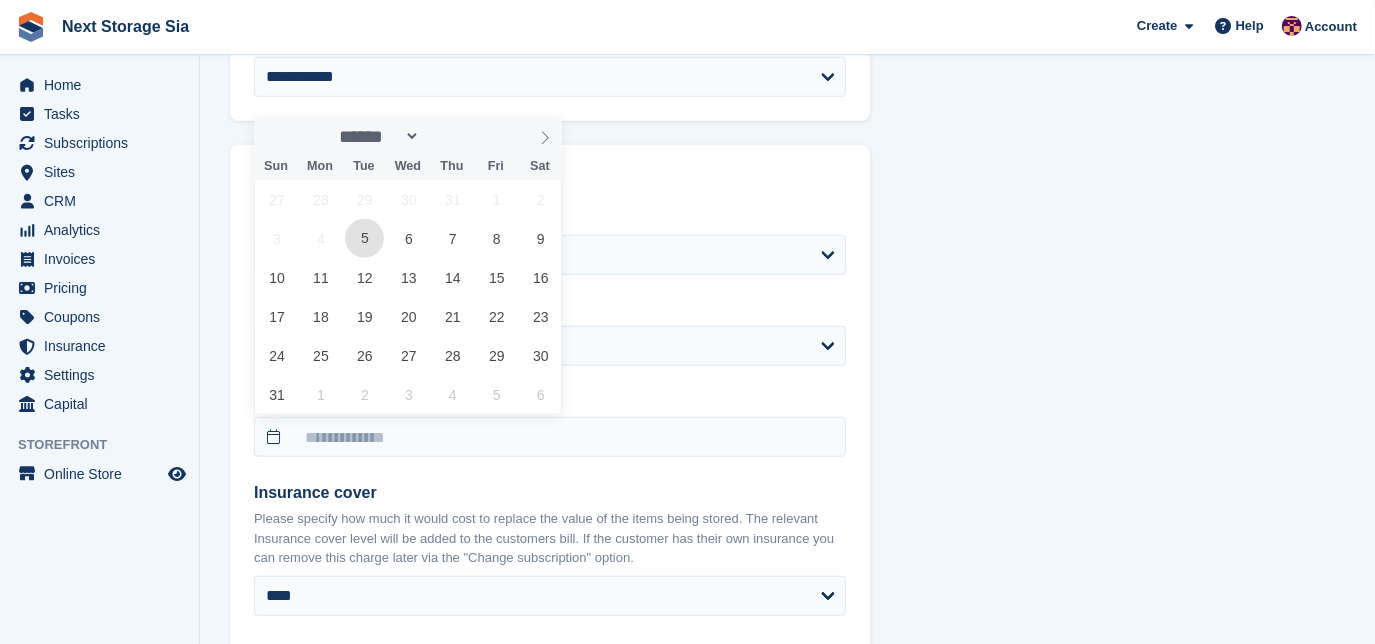 click on "5" at bounding box center (364, 238) 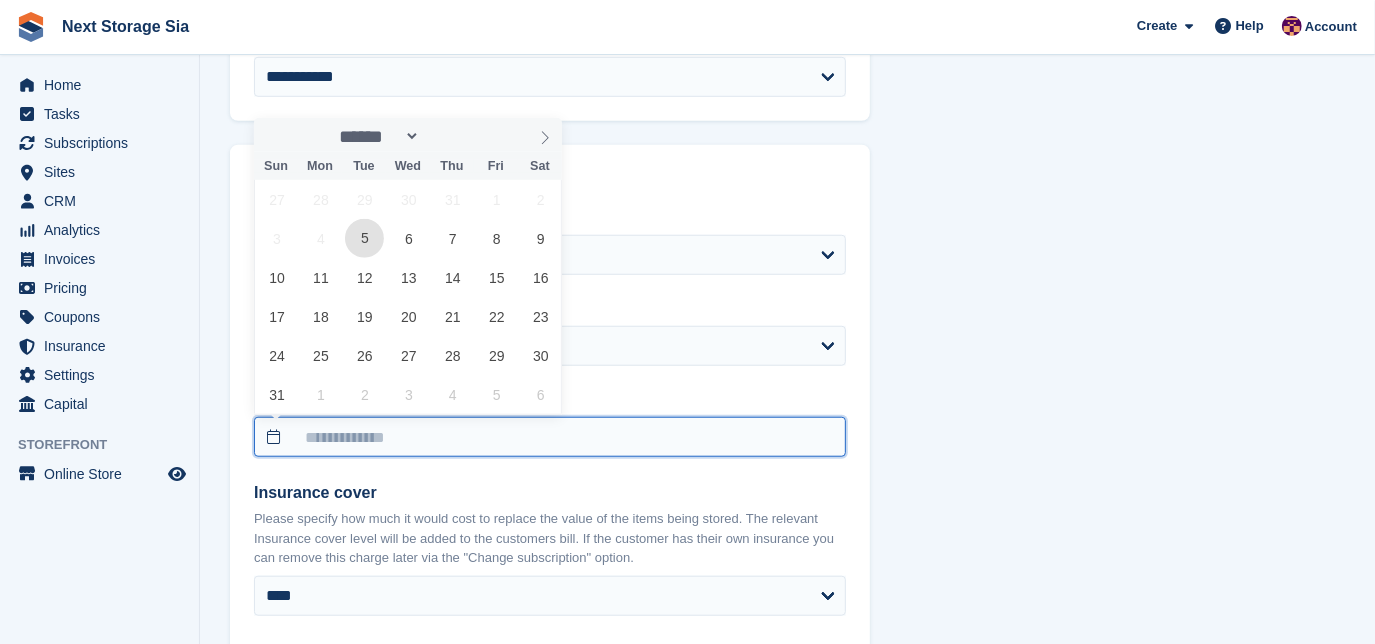 type on "**********" 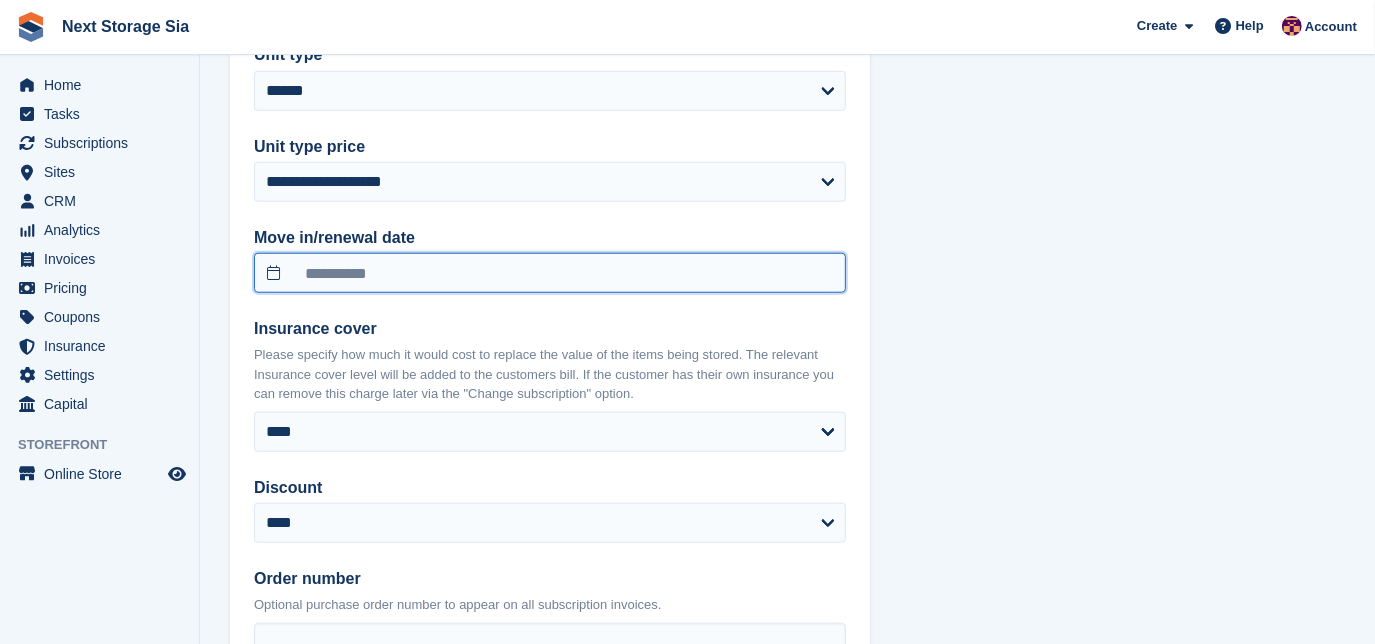 scroll, scrollTop: 1272, scrollLeft: 0, axis: vertical 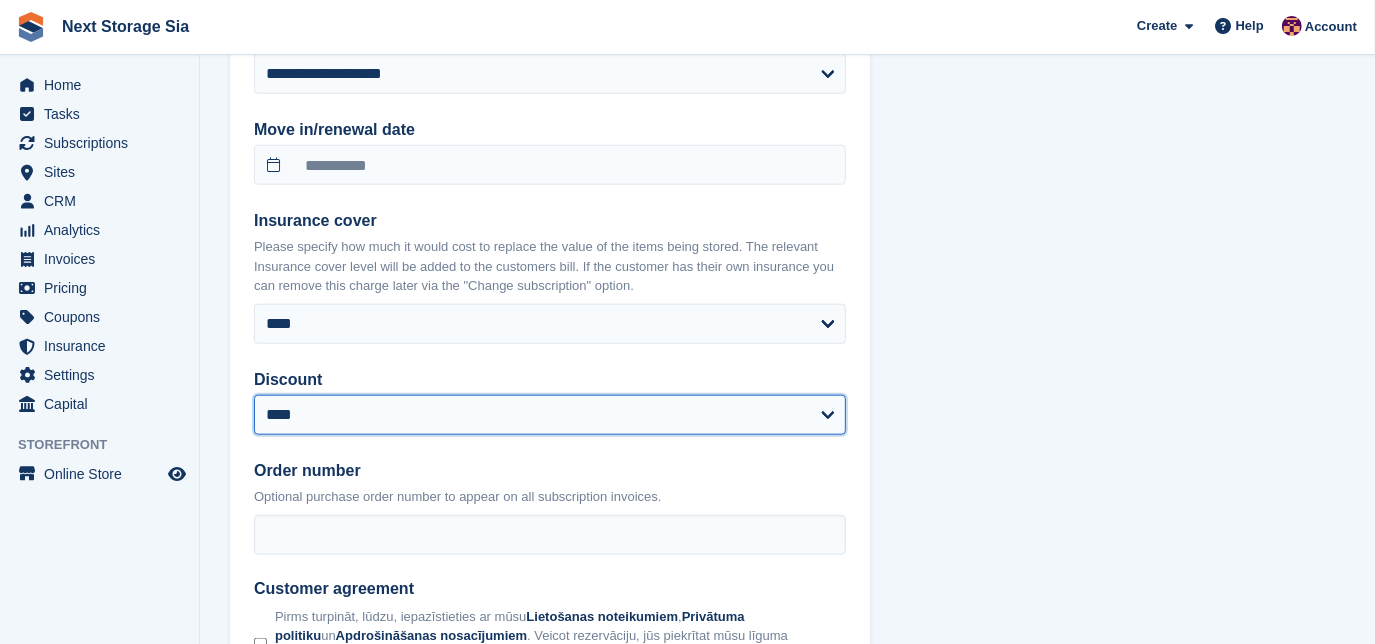 click on "**********" at bounding box center [550, 415] 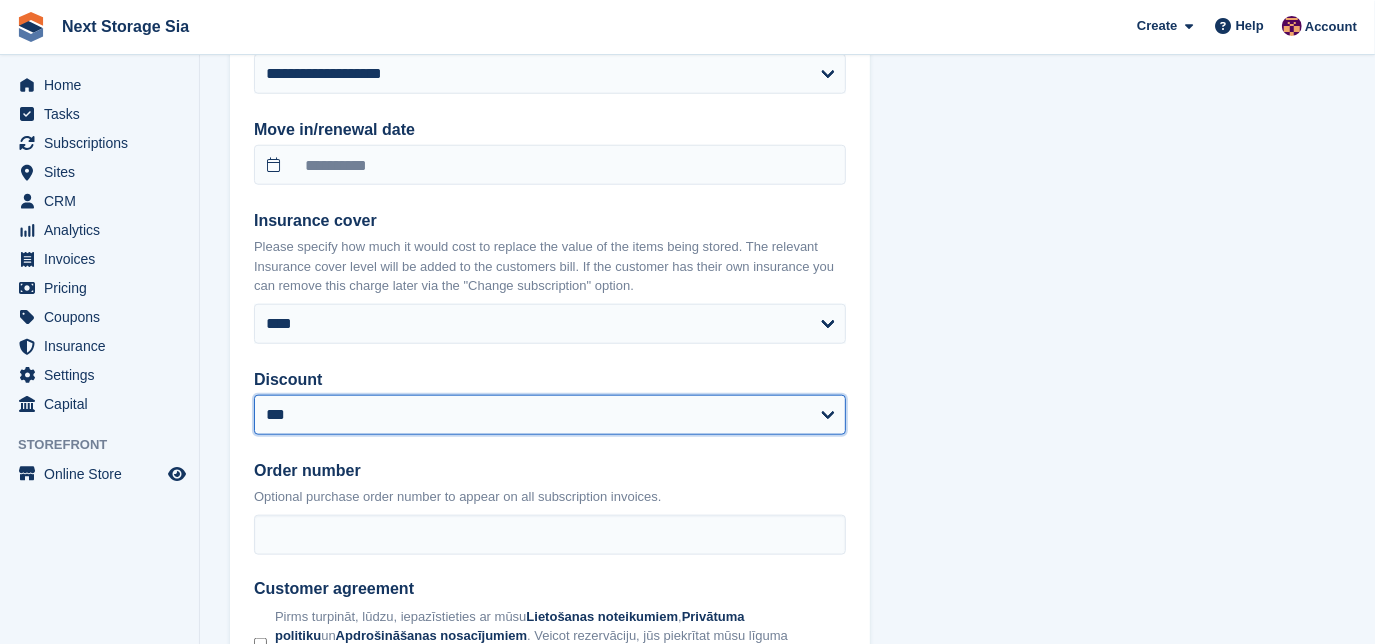 click on "**********" at bounding box center [550, 415] 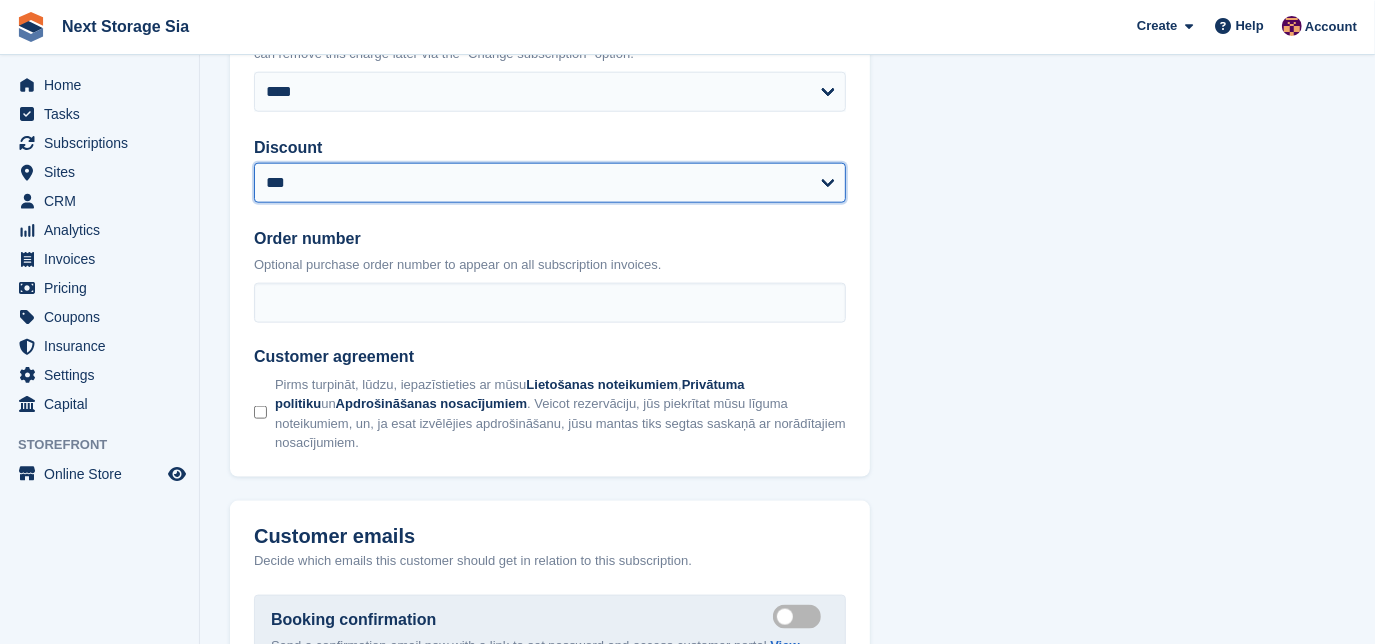 scroll, scrollTop: 1545, scrollLeft: 0, axis: vertical 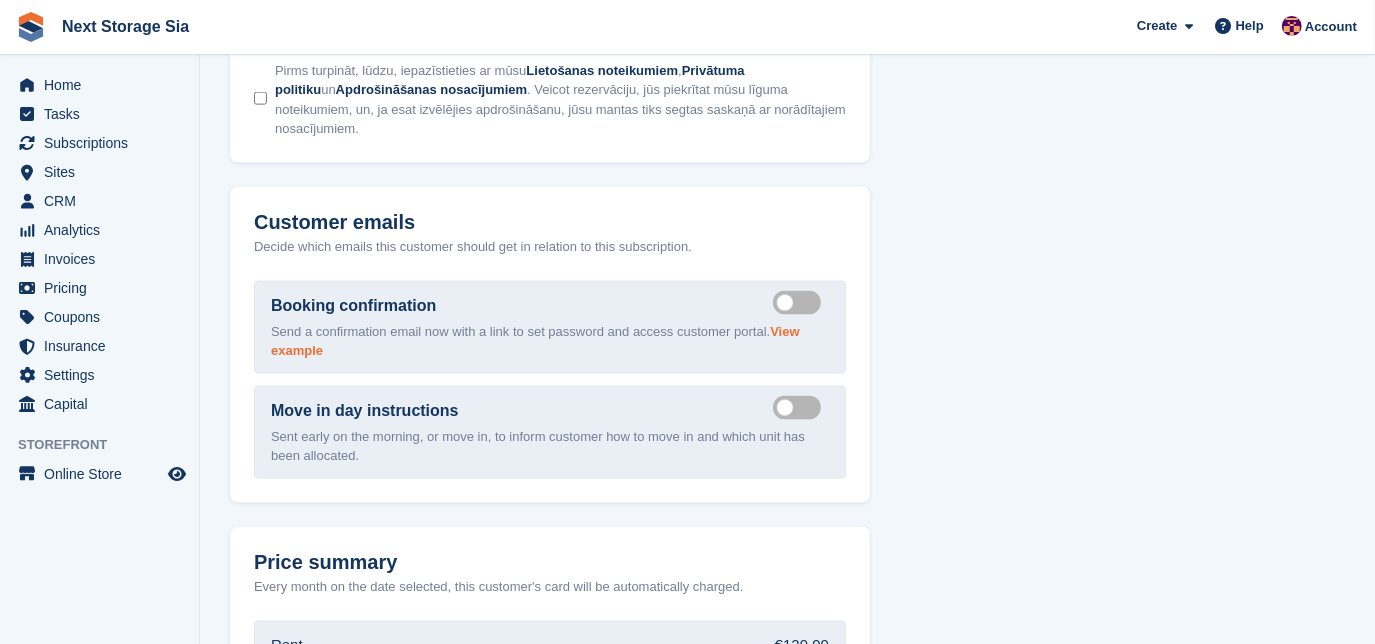 click on "View example" at bounding box center [535, 341] 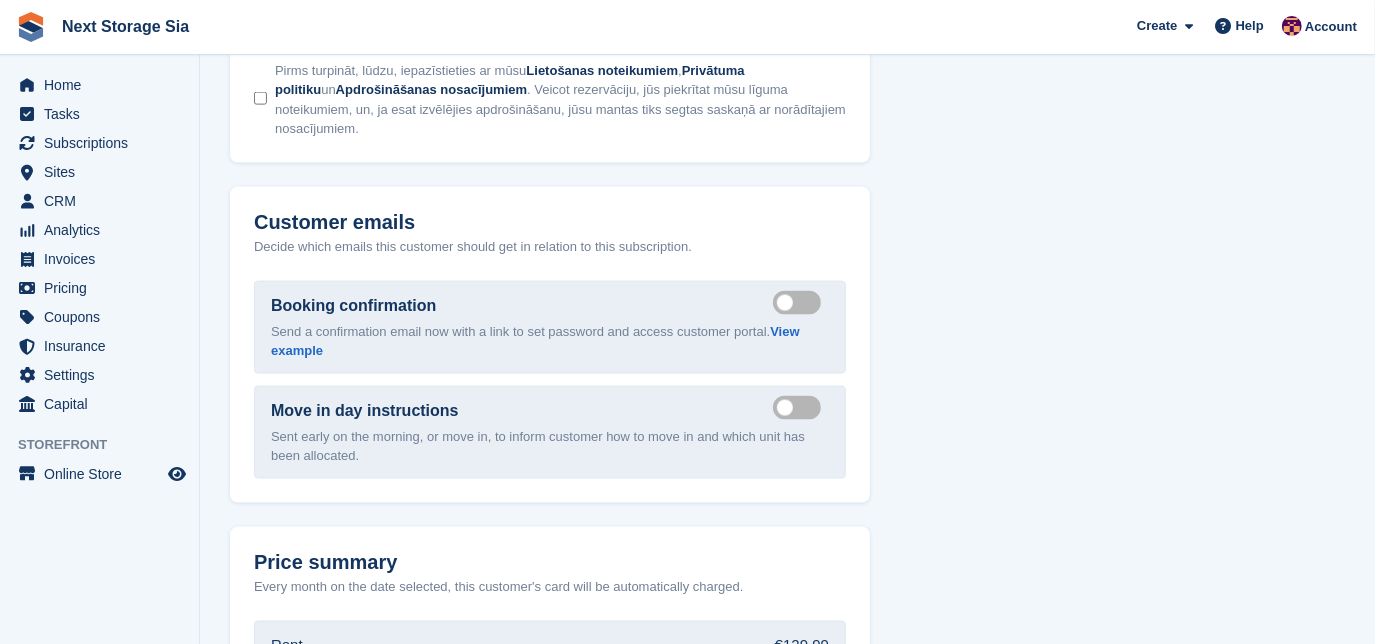 click on "Send booking confirmation email" at bounding box center [801, 303] 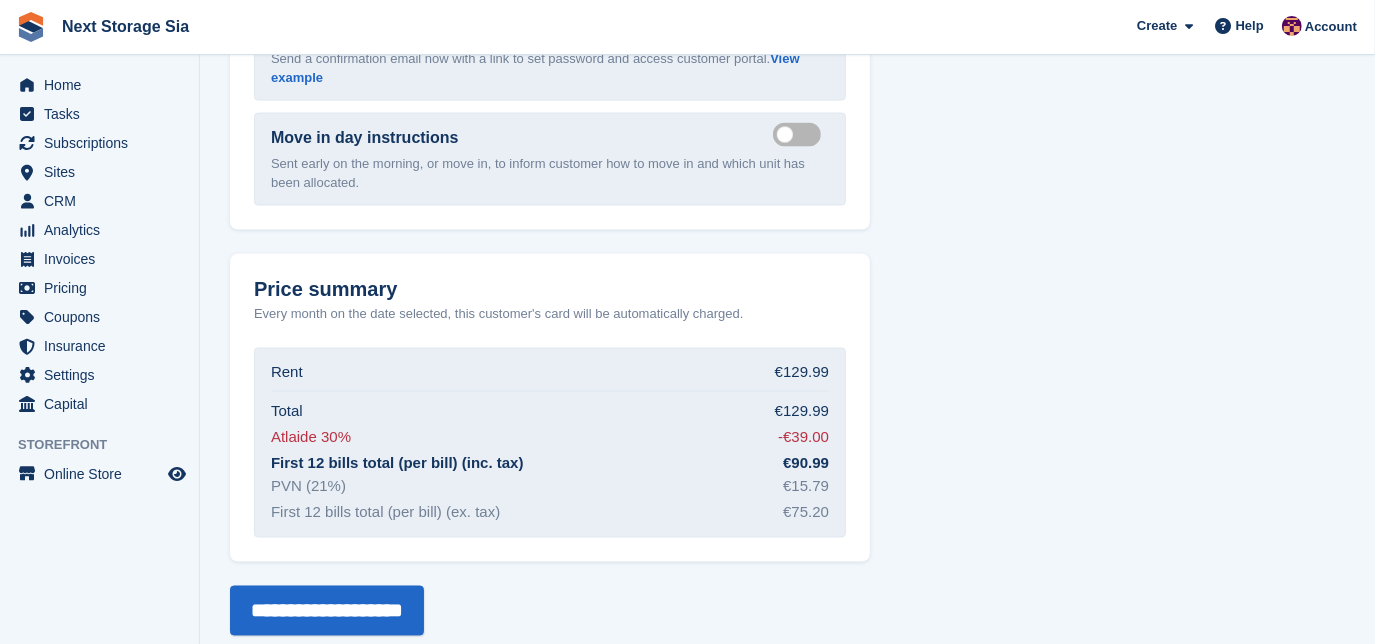 scroll, scrollTop: 1728, scrollLeft: 0, axis: vertical 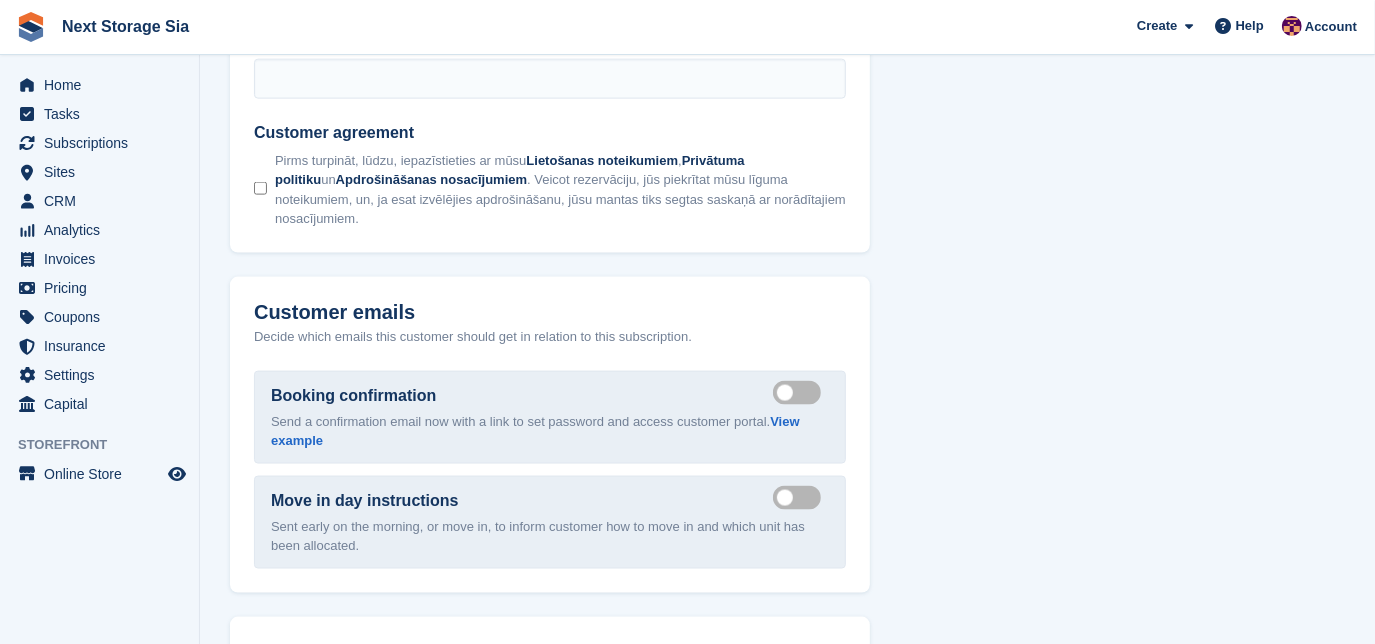 click on "Send booking confirmation email" at bounding box center (801, 393) 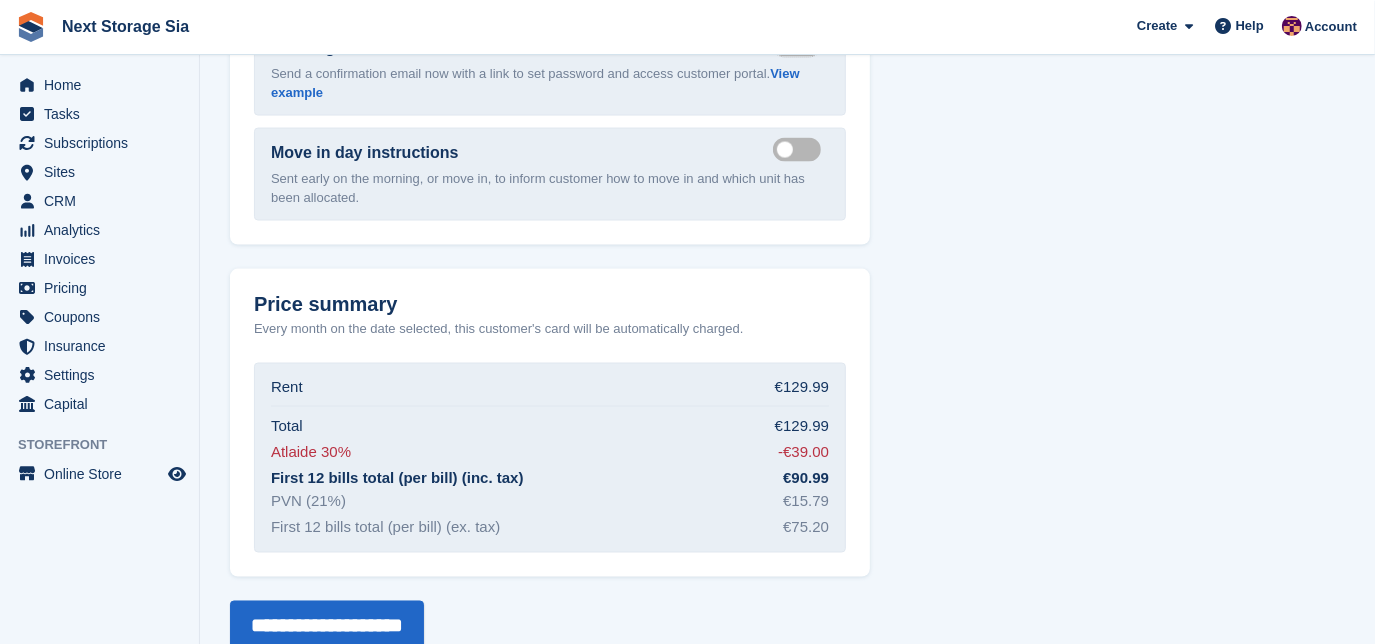 scroll, scrollTop: 2091, scrollLeft: 0, axis: vertical 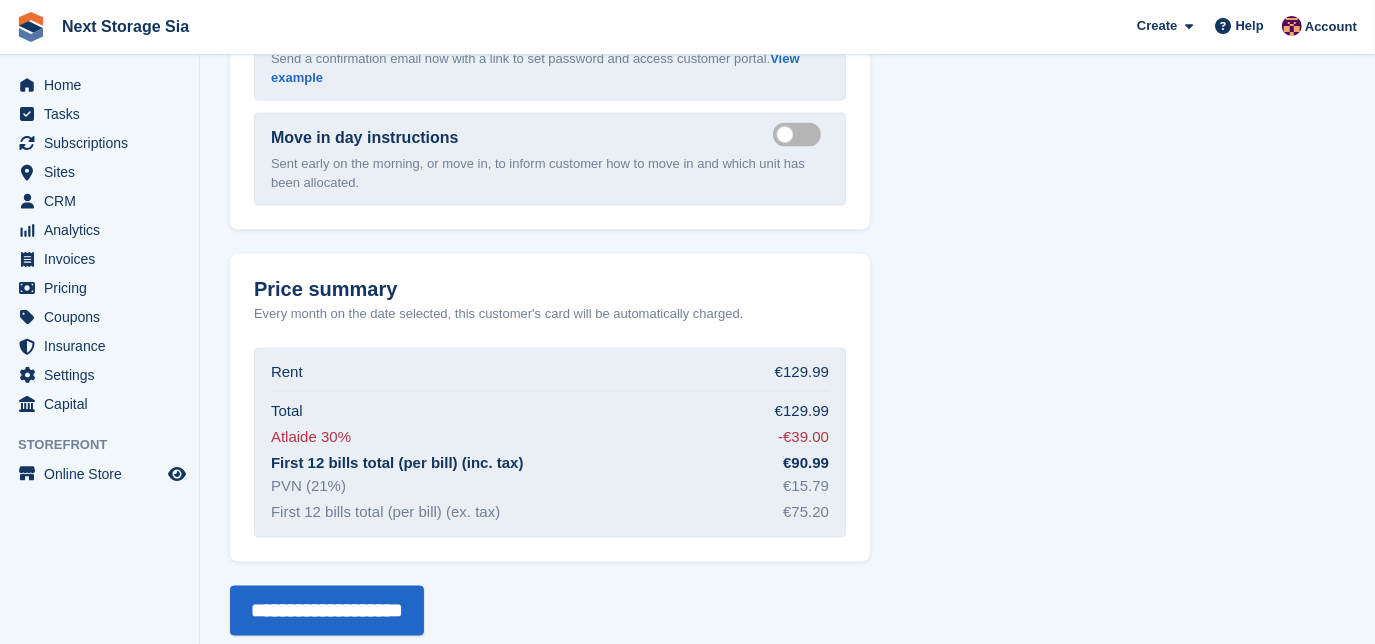 drag, startPoint x: 275, startPoint y: 486, endPoint x: 528, endPoint y: 488, distance: 253.0079 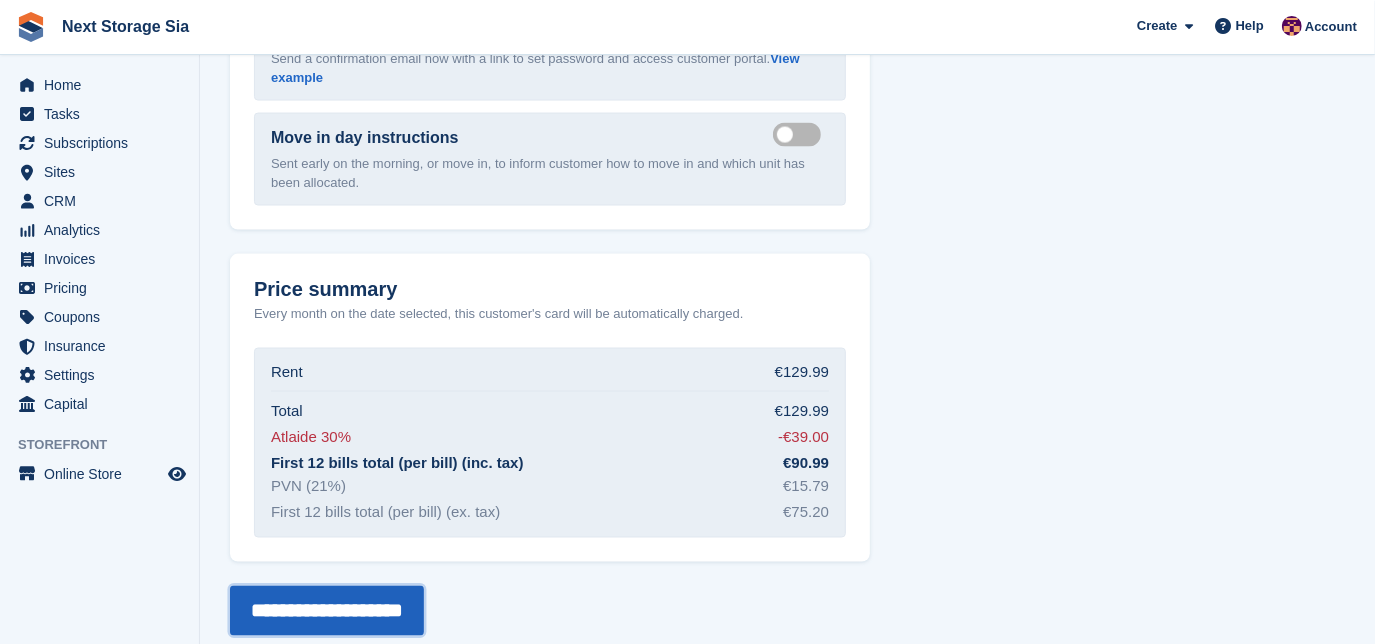 click on "**********" at bounding box center (327, 611) 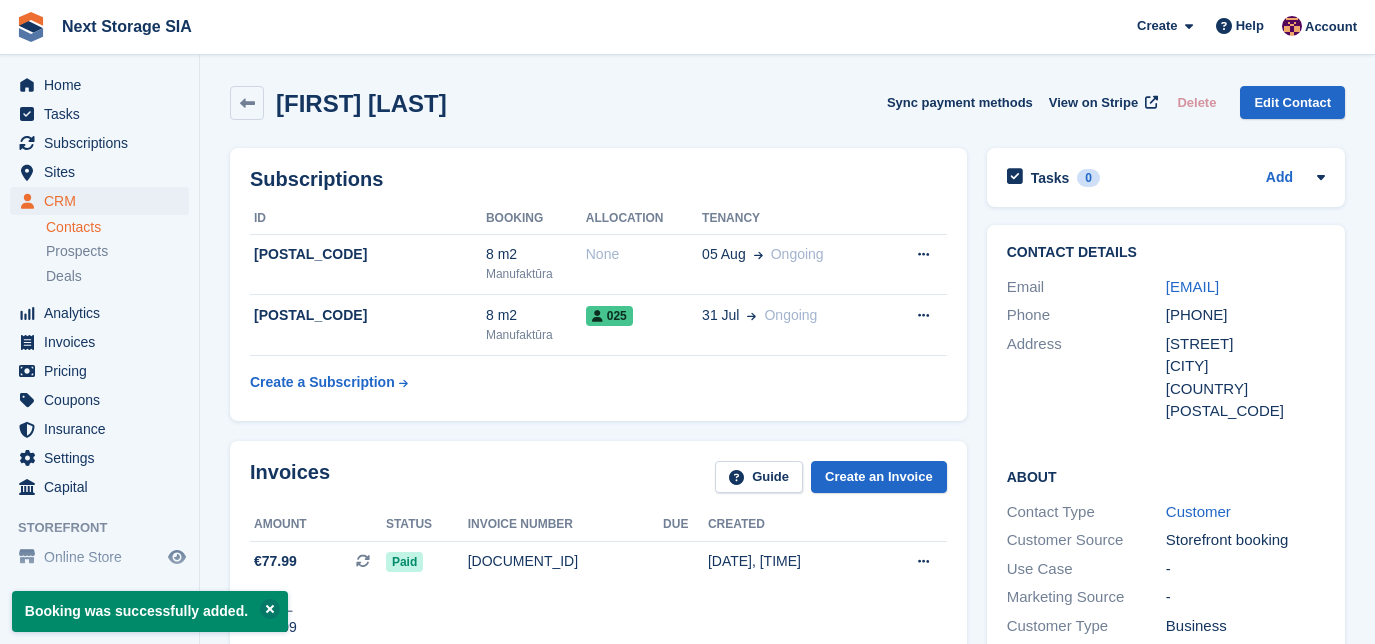 scroll, scrollTop: 0, scrollLeft: 0, axis: both 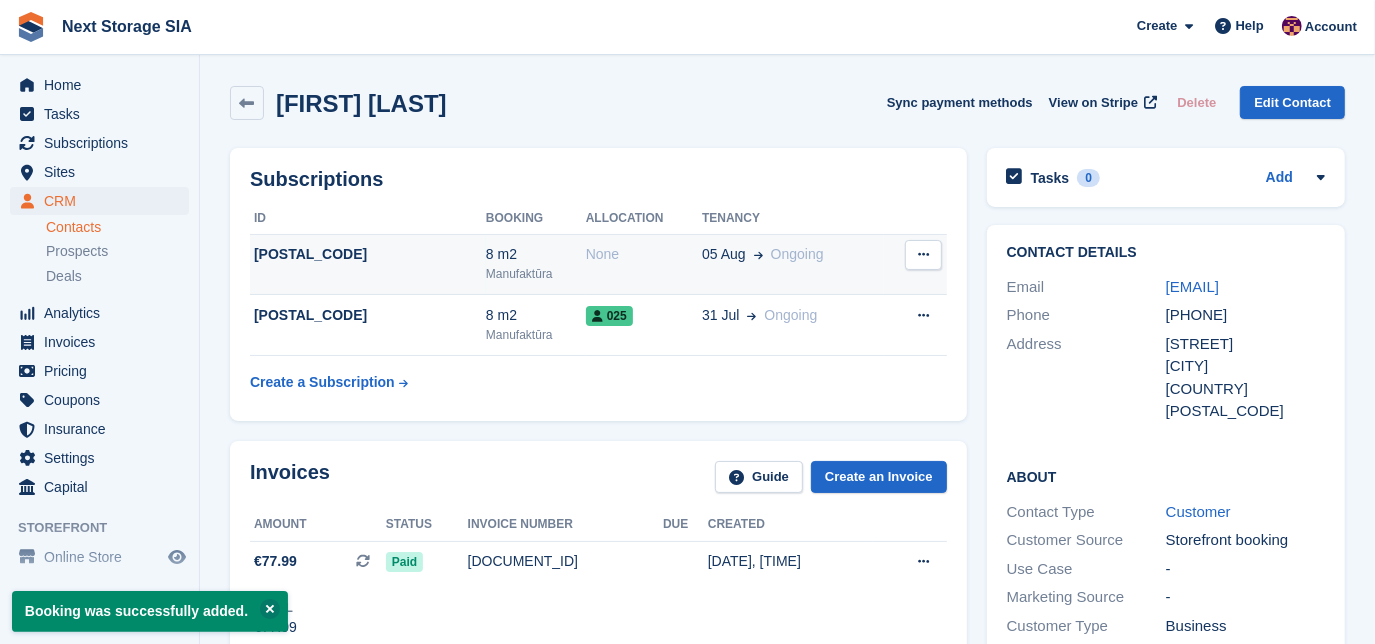 click at bounding box center (923, 255) 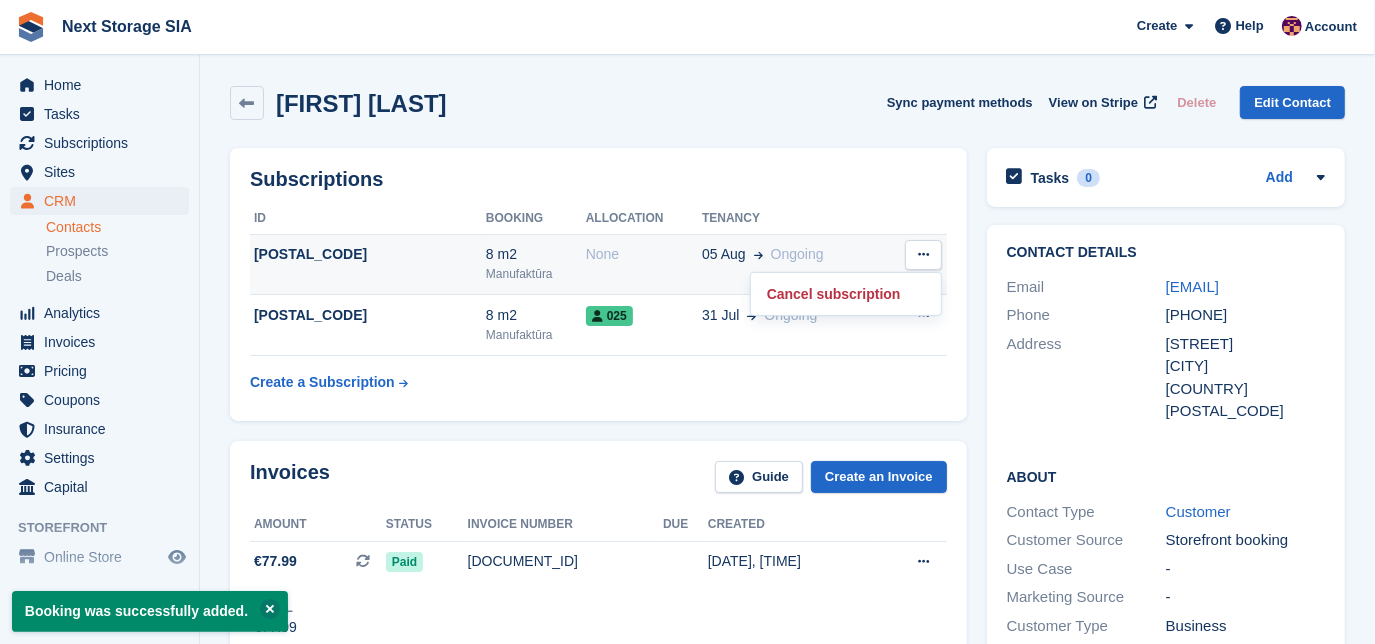 click on "100048" at bounding box center [368, 264] 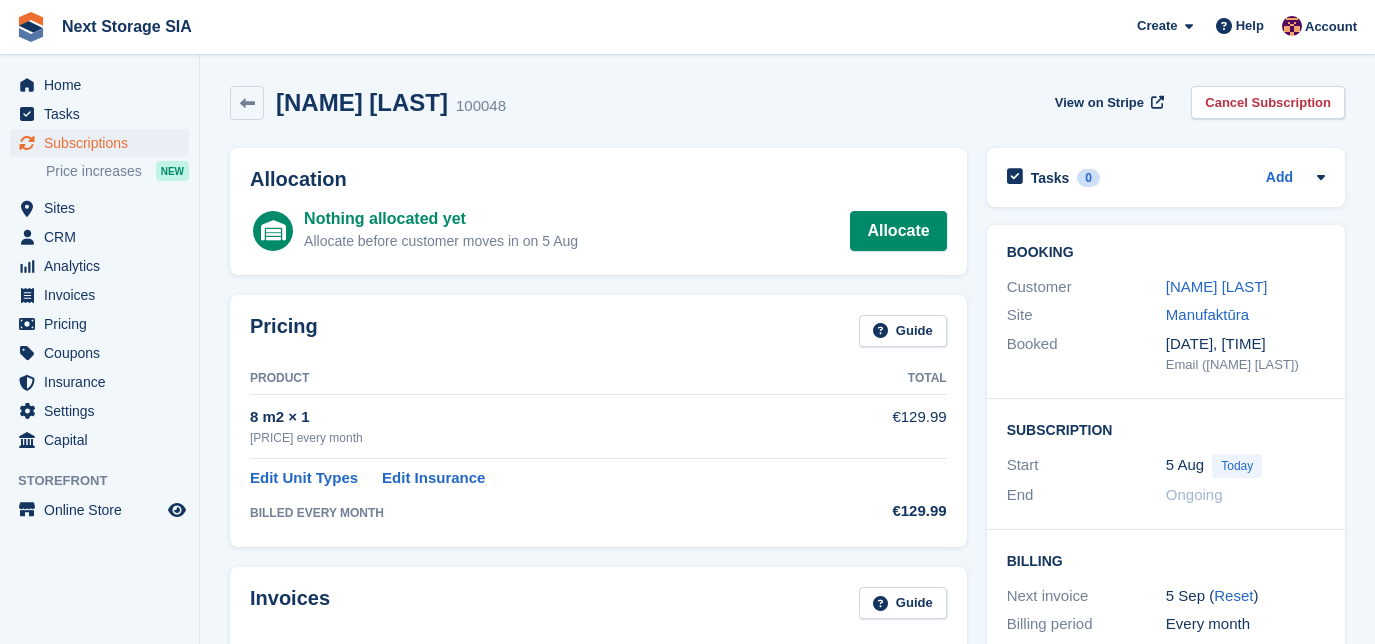 scroll, scrollTop: 0, scrollLeft: 0, axis: both 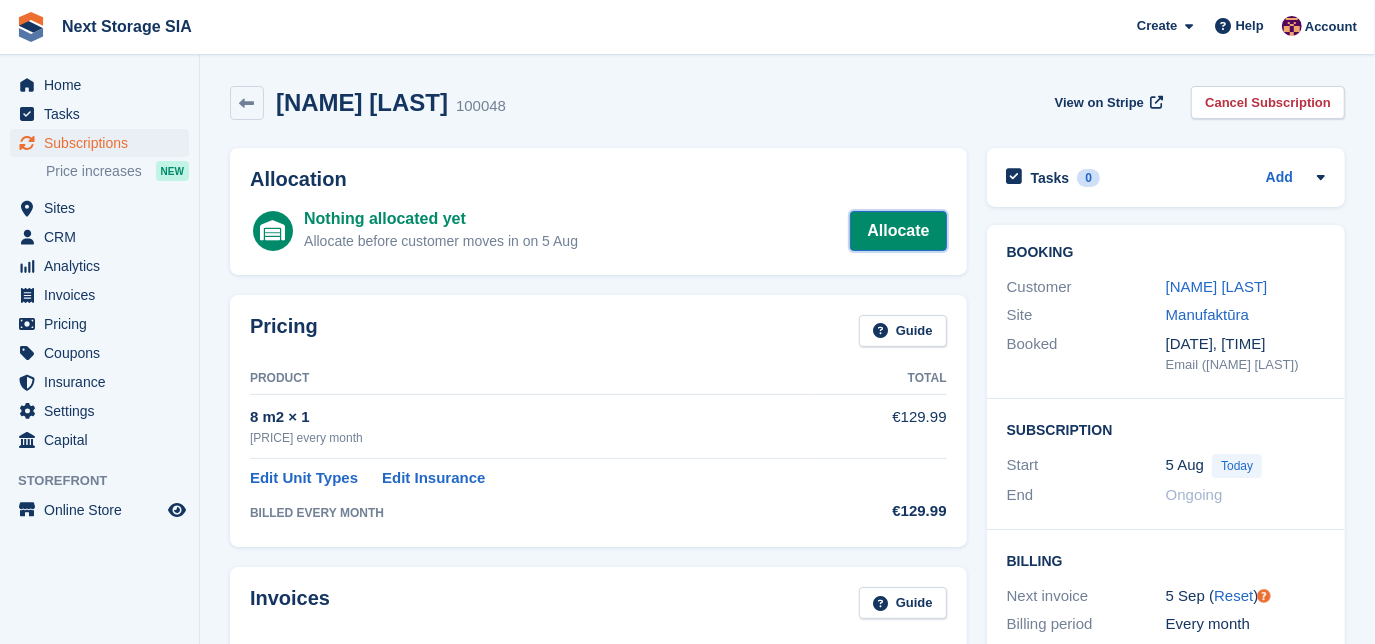 click on "Allocate" at bounding box center [898, 231] 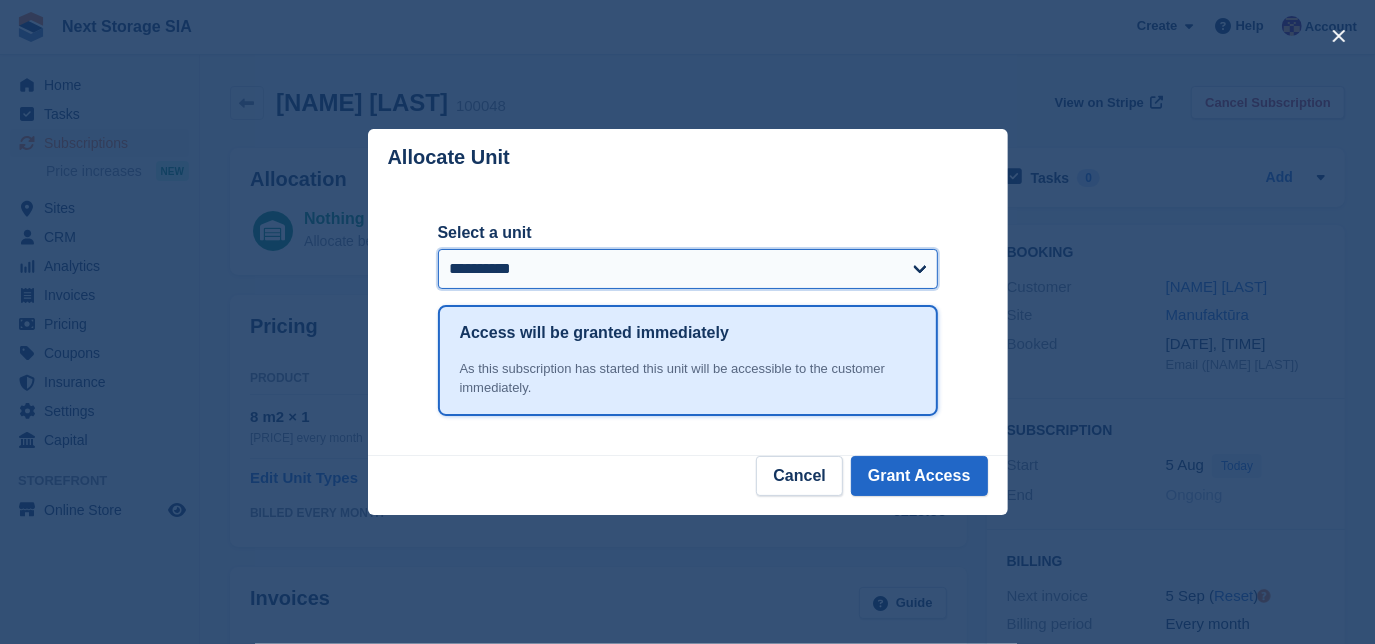 click on "**********" at bounding box center [688, 269] 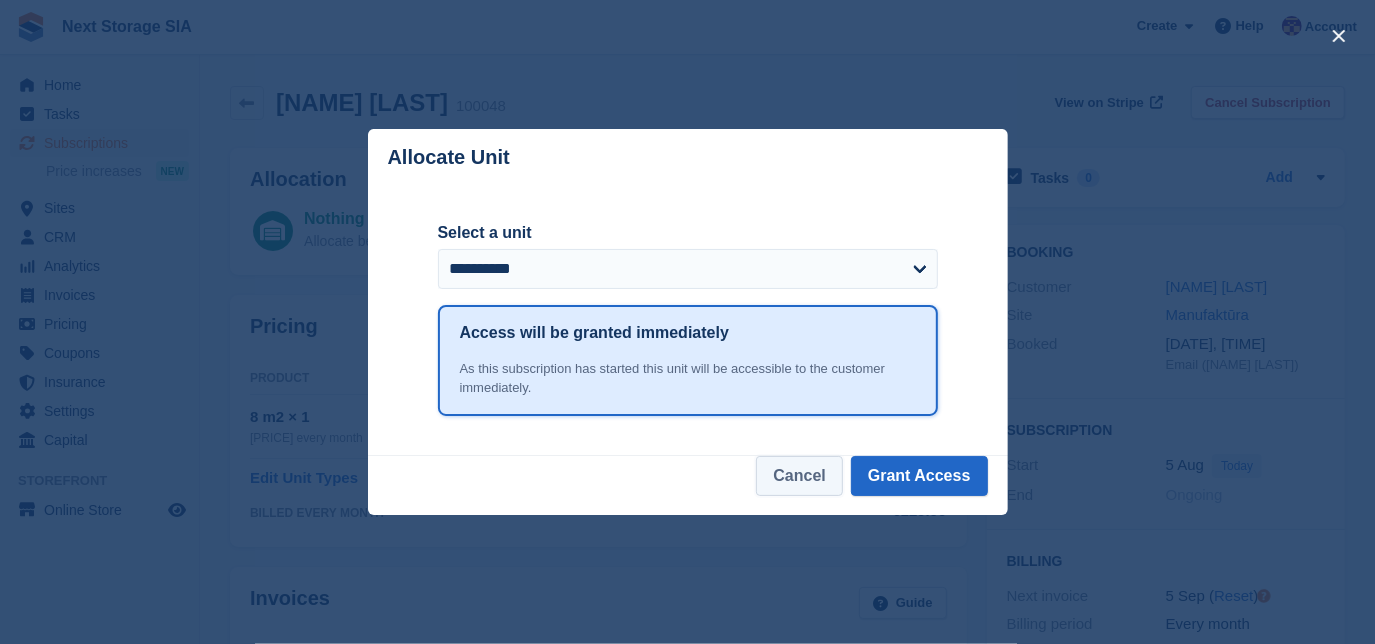 click on "Cancel" at bounding box center [799, 476] 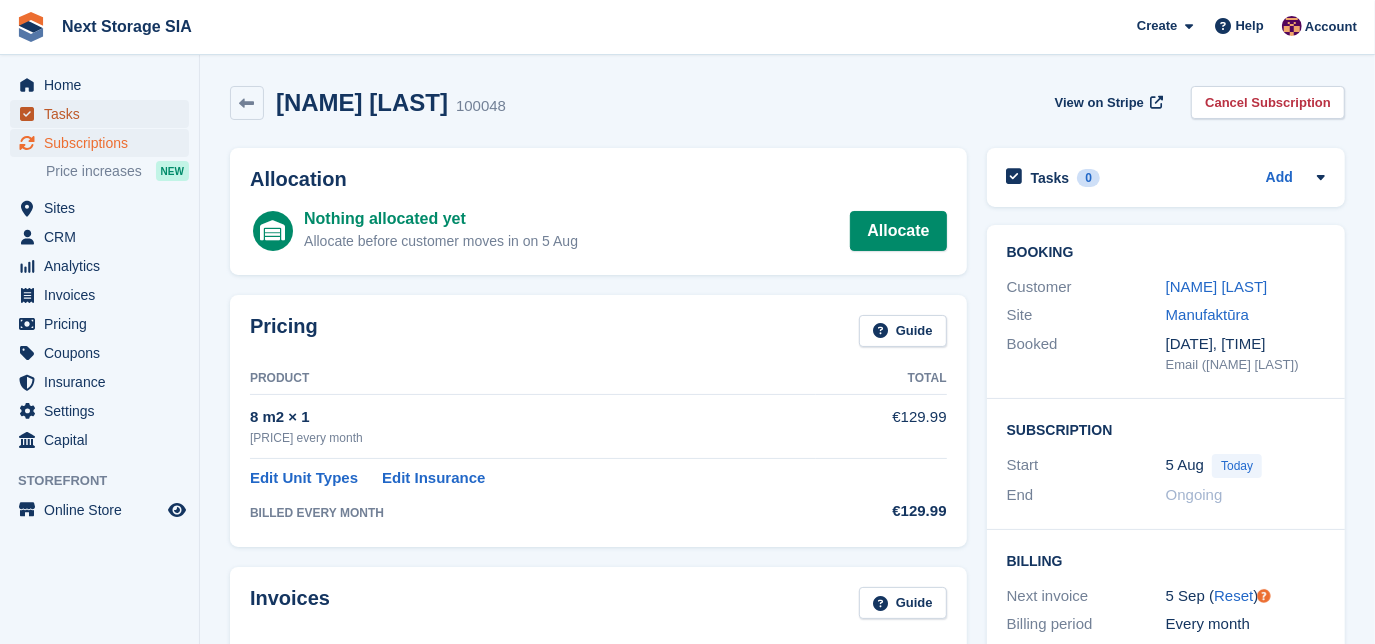 click 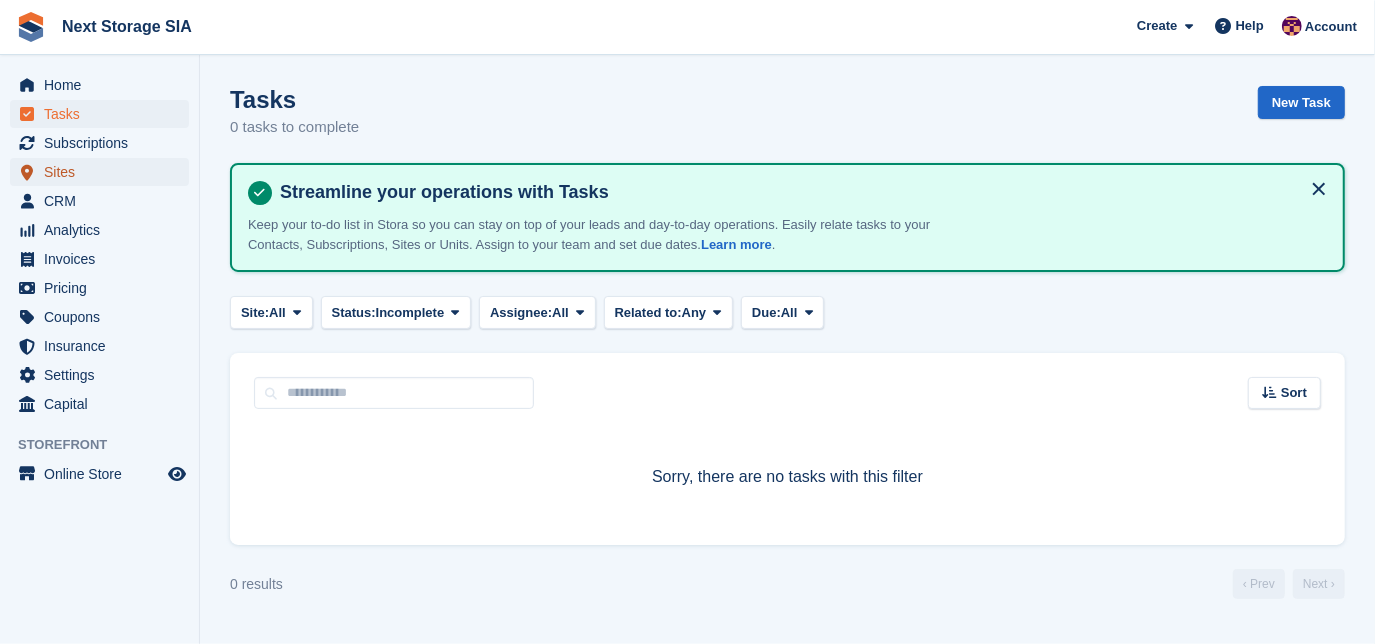 click on "Sites" at bounding box center (104, 172) 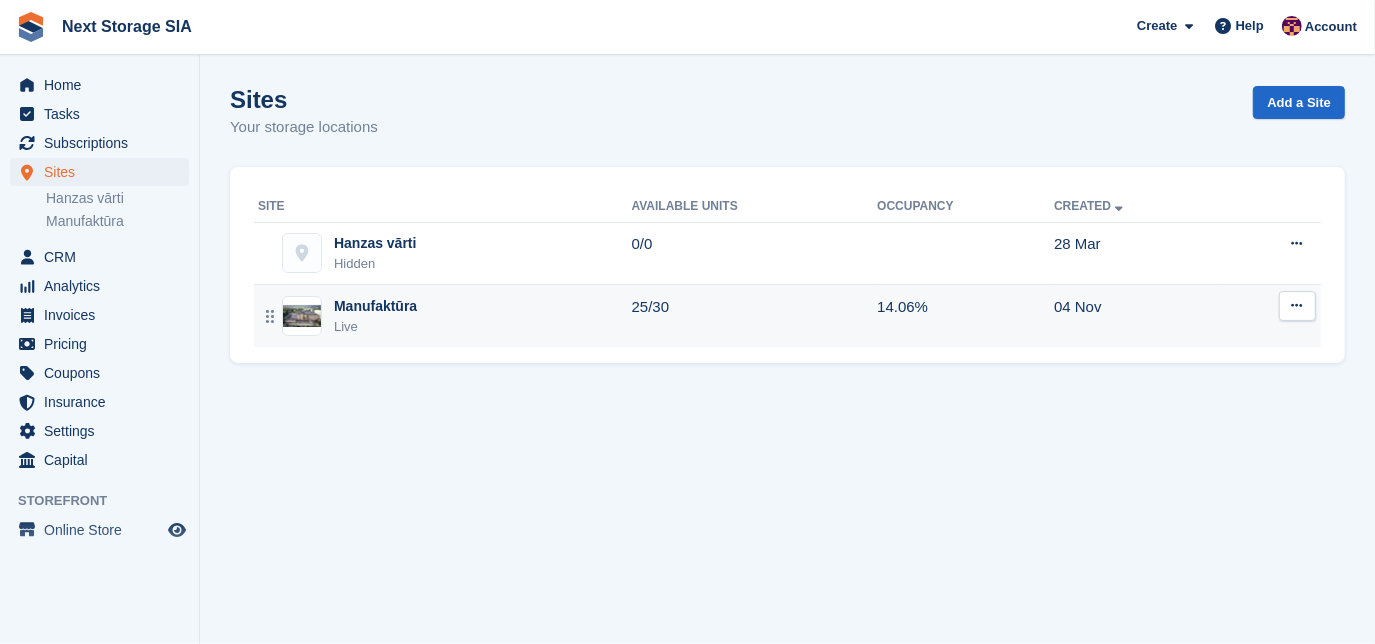 click on "Manufaktūra
Live" at bounding box center (445, 316) 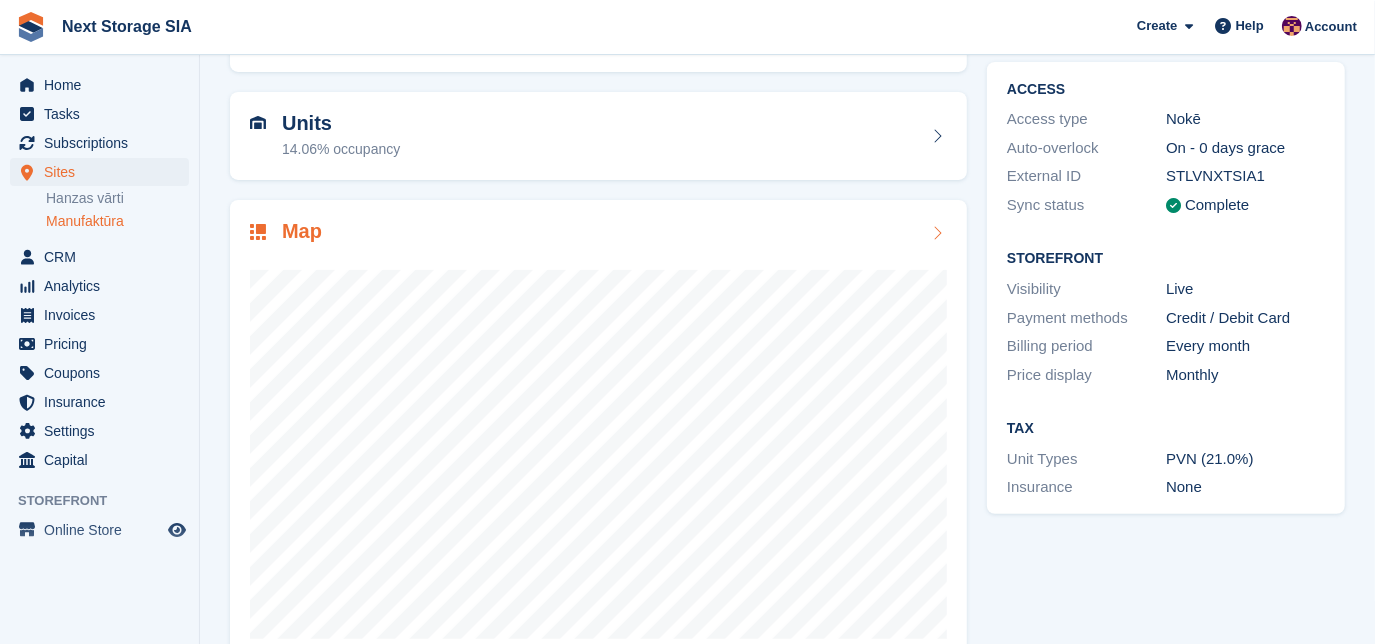 scroll, scrollTop: 181, scrollLeft: 0, axis: vertical 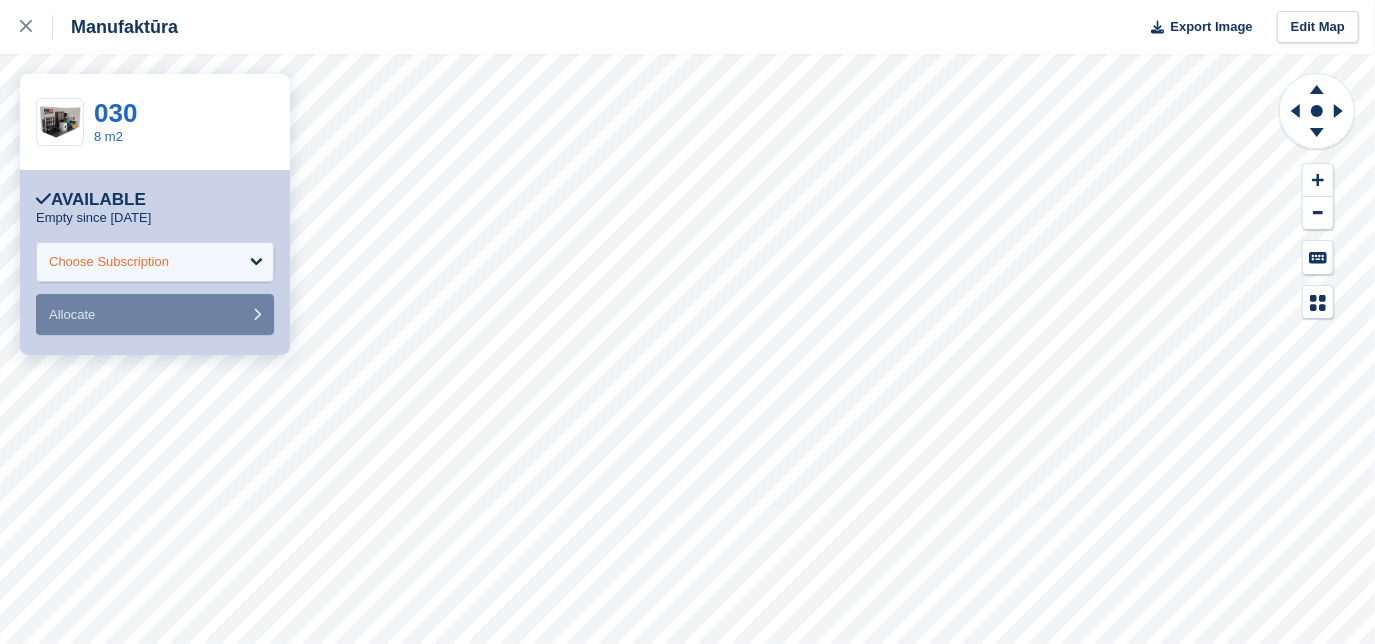 click on "Choose Subscription" at bounding box center [155, 262] 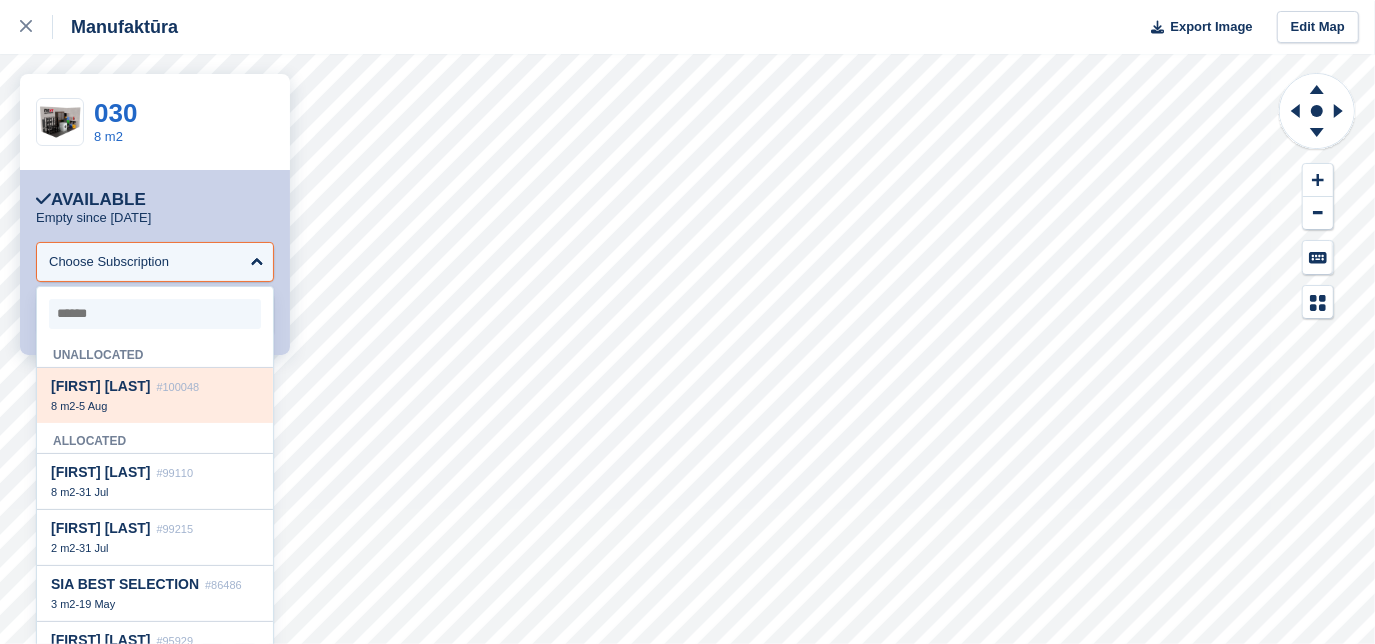 click on "Anna Plaudina
#100048
8 m2  -   5 Aug" at bounding box center (155, 395) 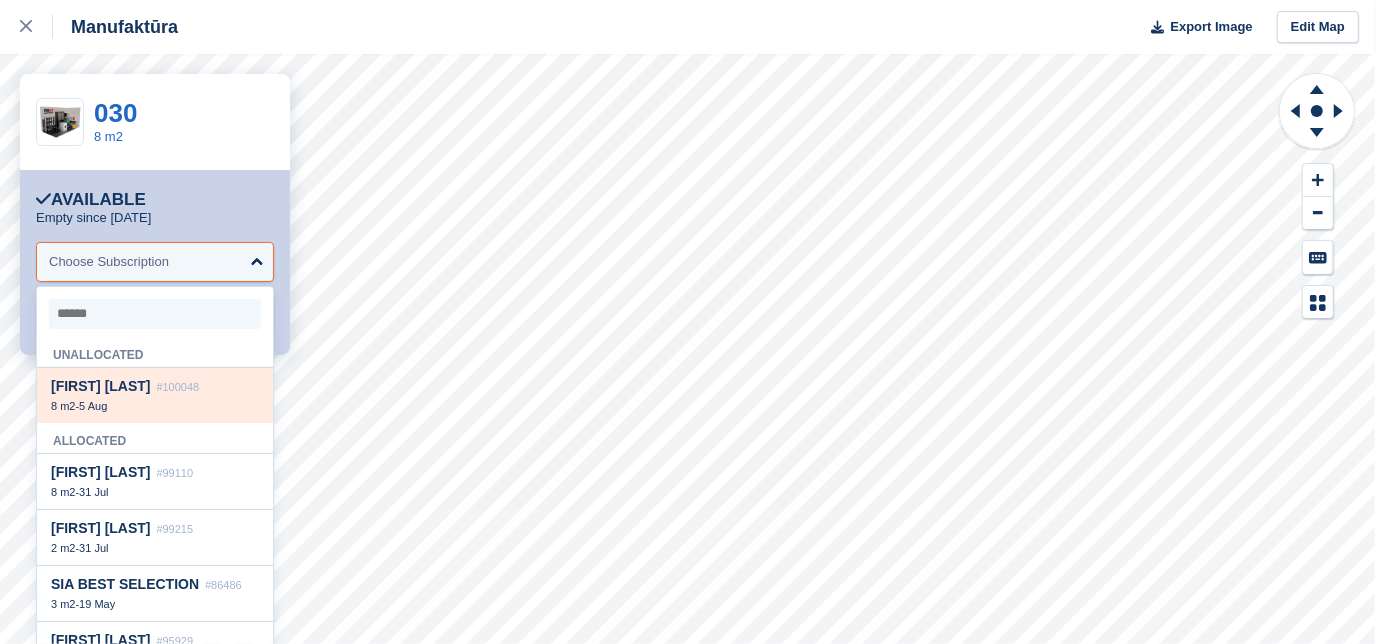 select on "******" 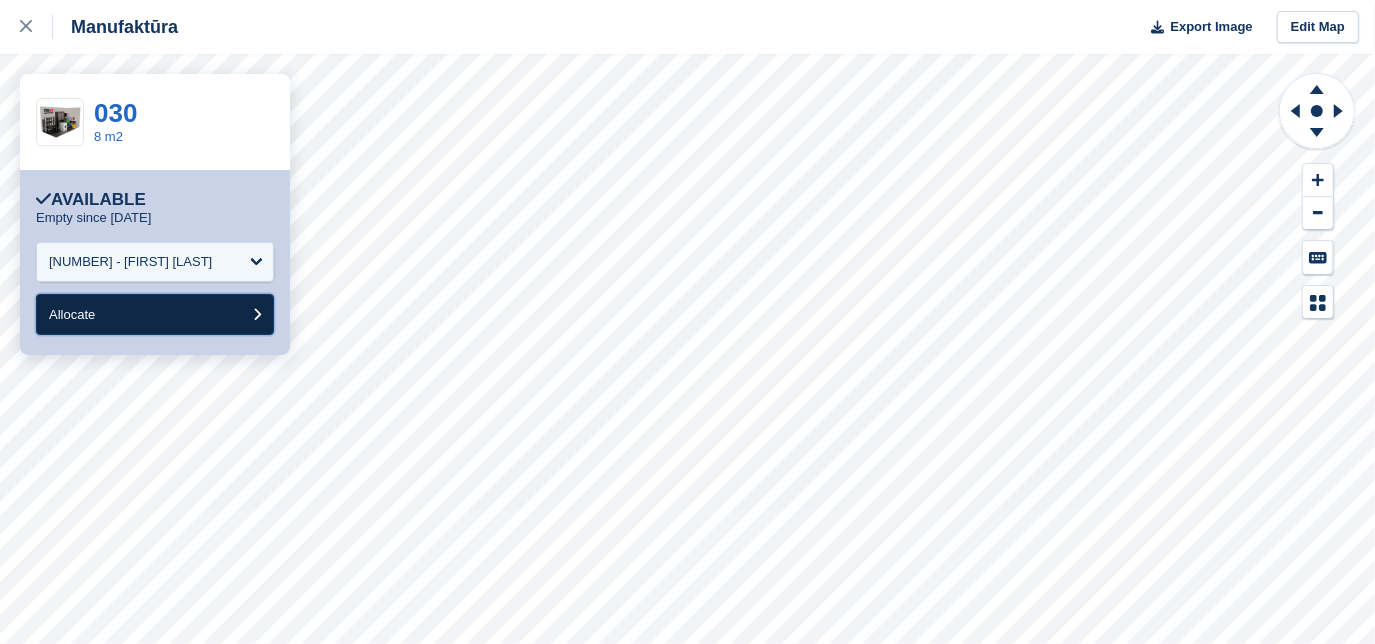 click on "Allocate" at bounding box center [155, 314] 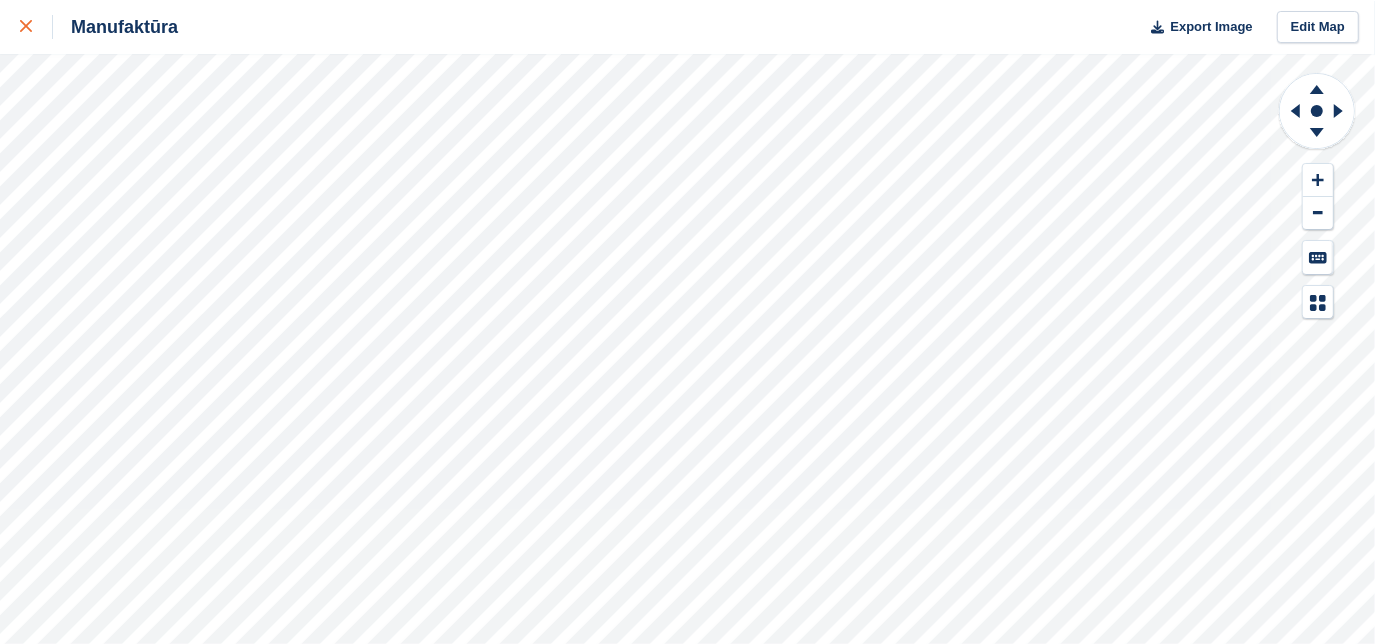 click 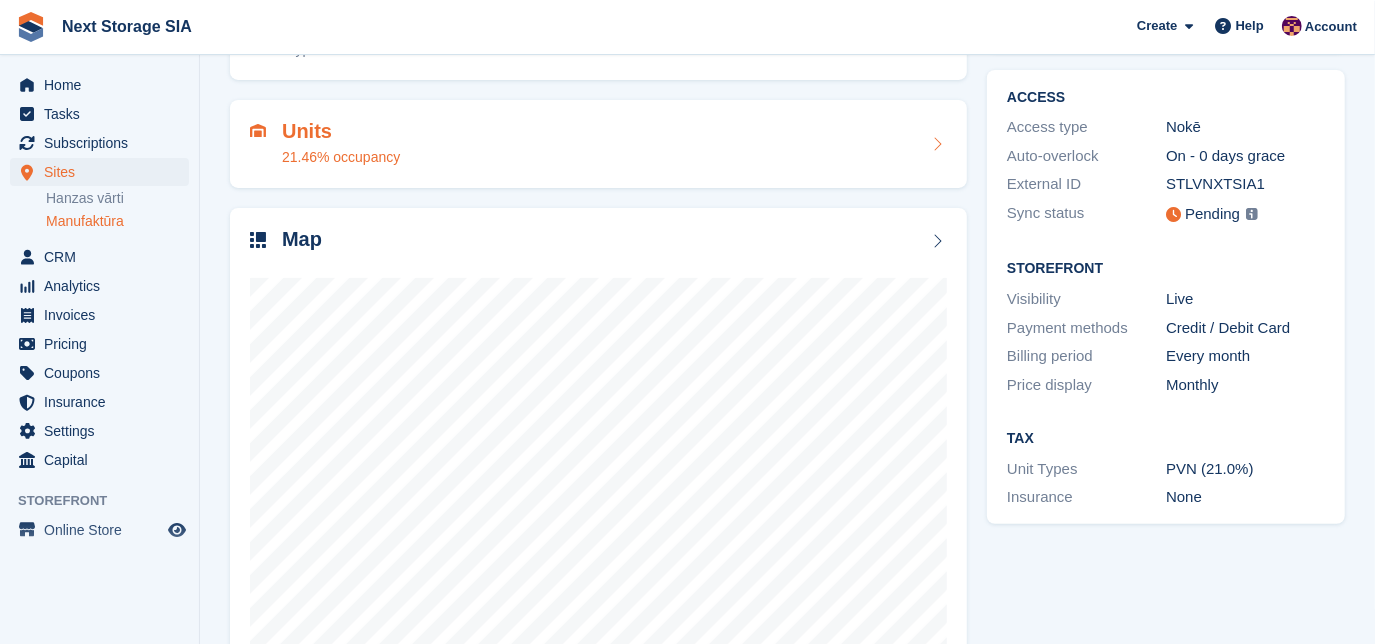 scroll, scrollTop: 181, scrollLeft: 0, axis: vertical 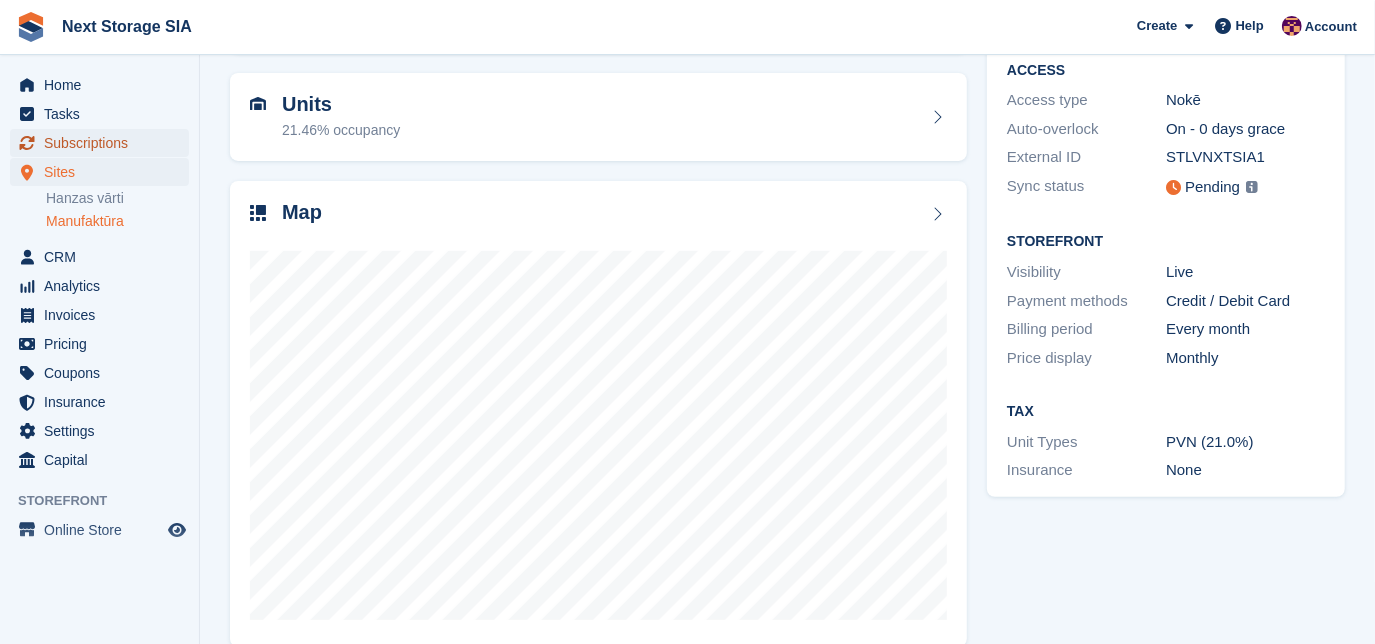 click on "Subscriptions" at bounding box center (104, 143) 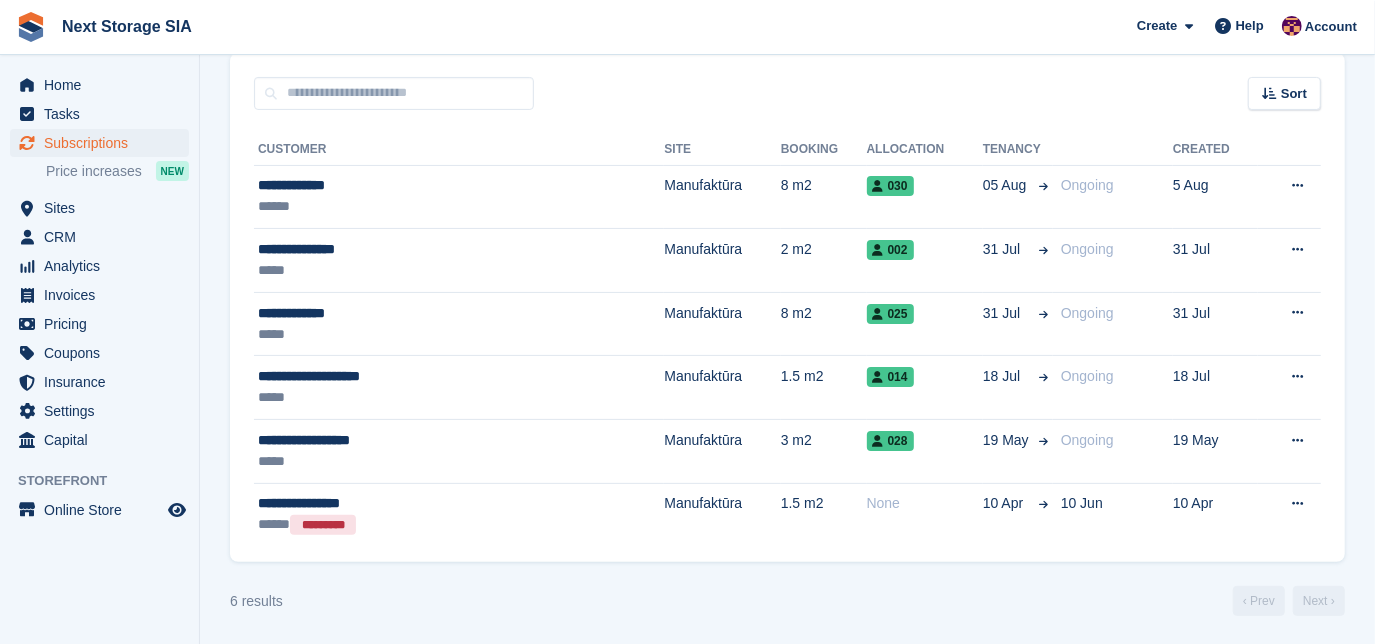 scroll, scrollTop: 170, scrollLeft: 0, axis: vertical 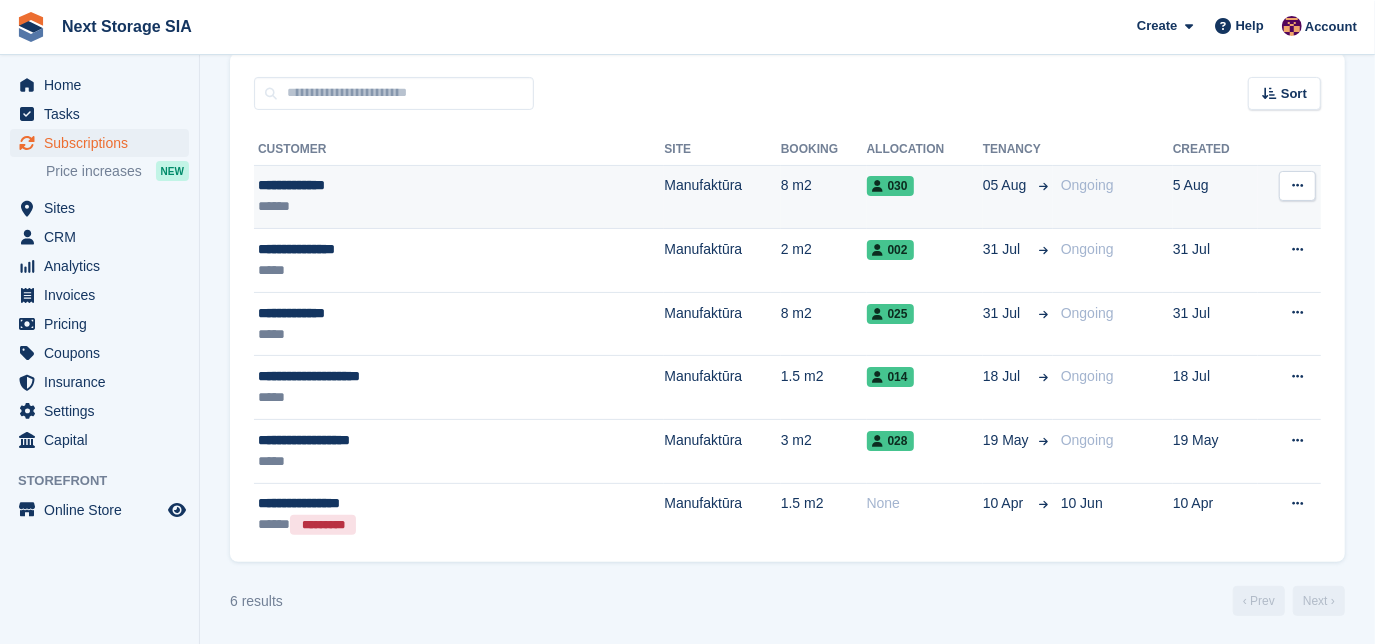 click on "******" at bounding box center [393, 206] 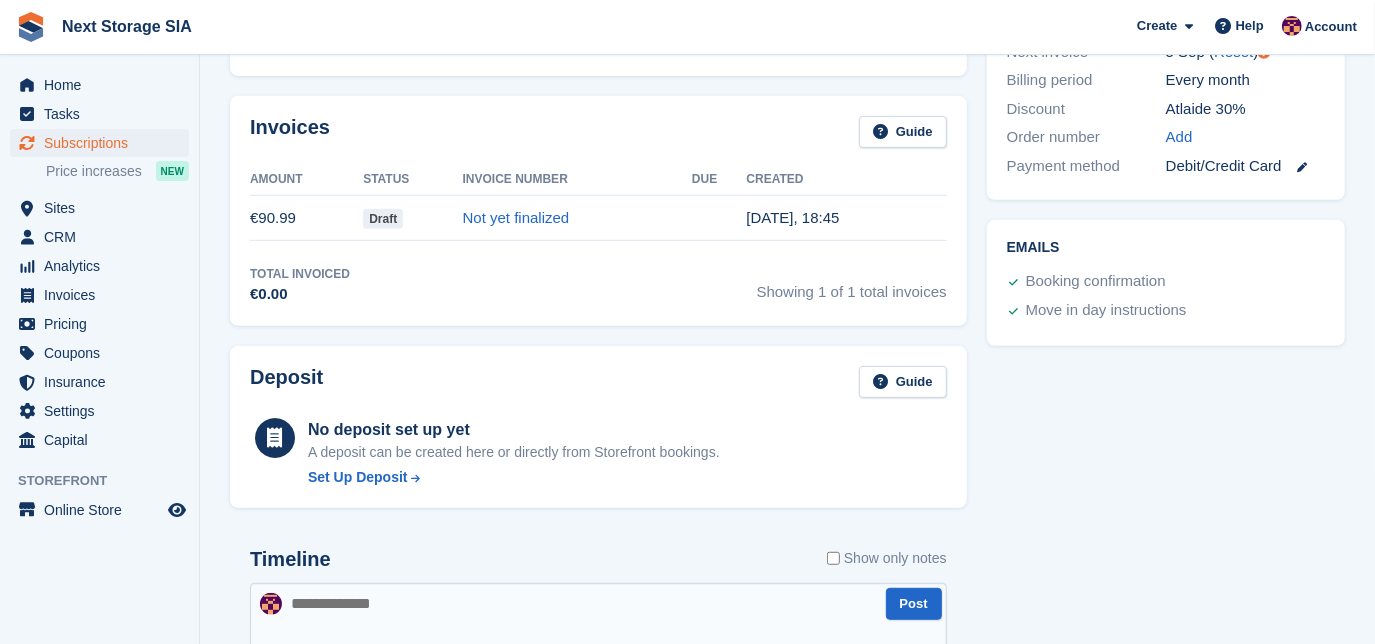 scroll, scrollTop: 545, scrollLeft: 0, axis: vertical 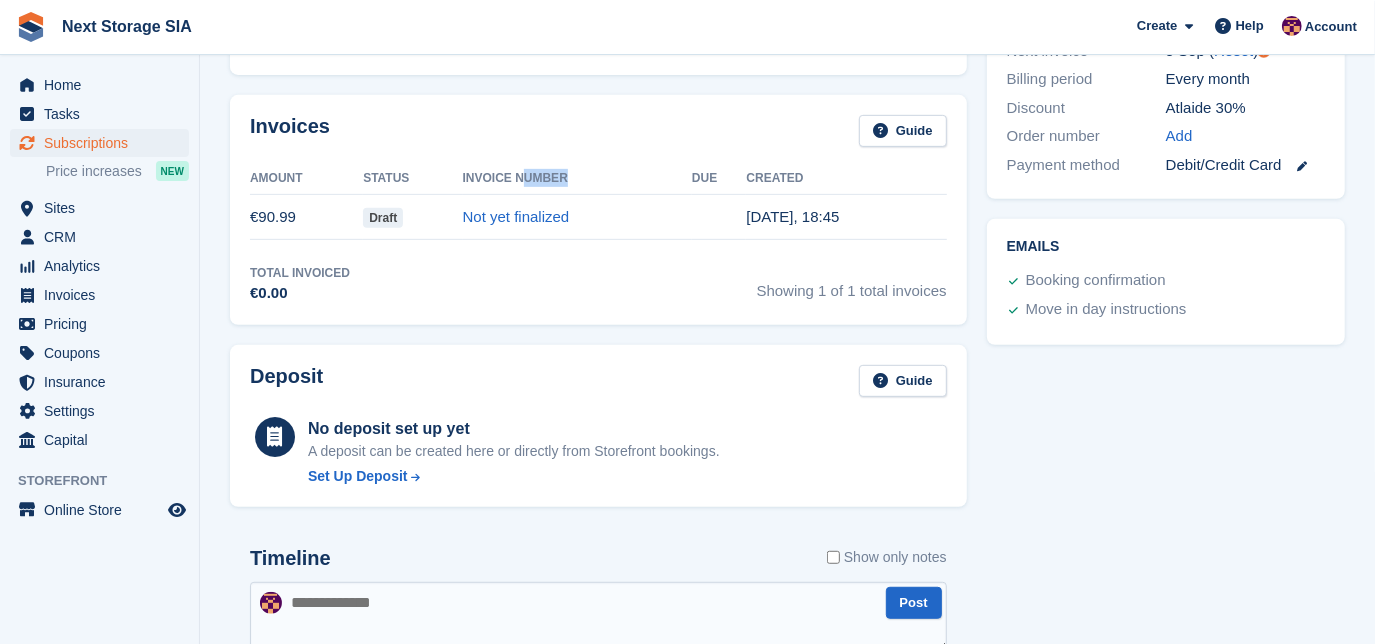 drag, startPoint x: 524, startPoint y: 178, endPoint x: 600, endPoint y: 176, distance: 76.02631 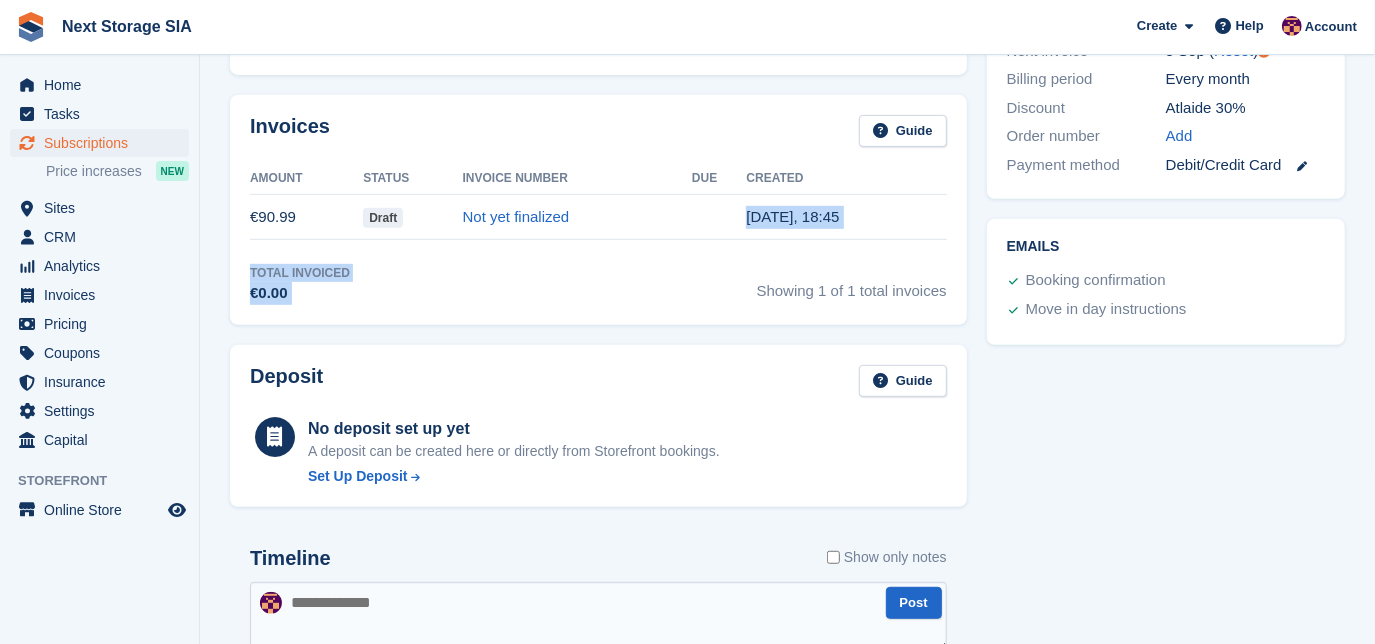 drag, startPoint x: 600, startPoint y: 176, endPoint x: 602, endPoint y: 238, distance: 62.03225 